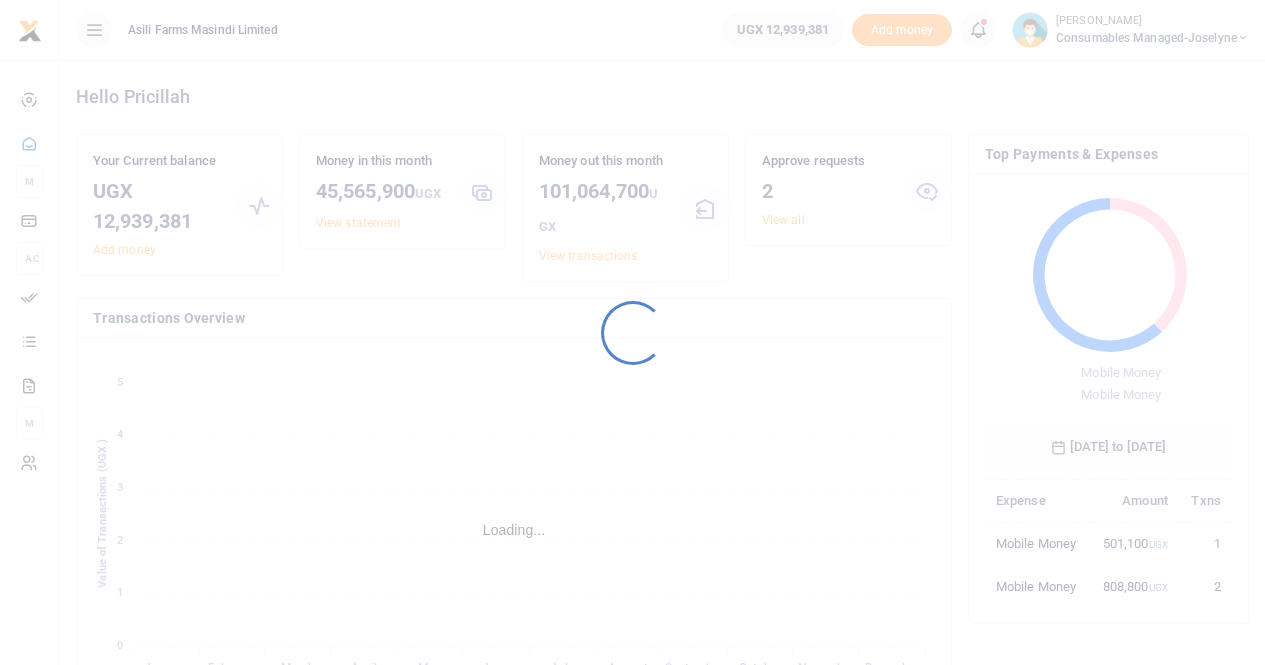 scroll, scrollTop: 0, scrollLeft: 0, axis: both 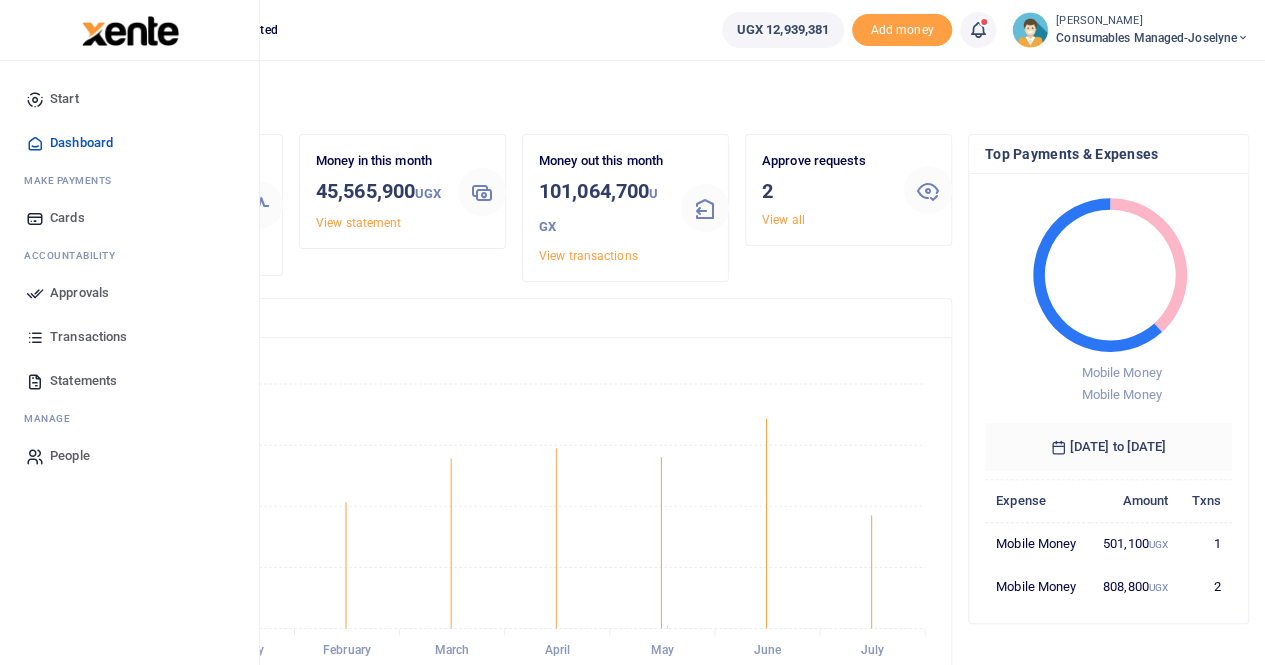 click on "Transactions" at bounding box center (88, 337) 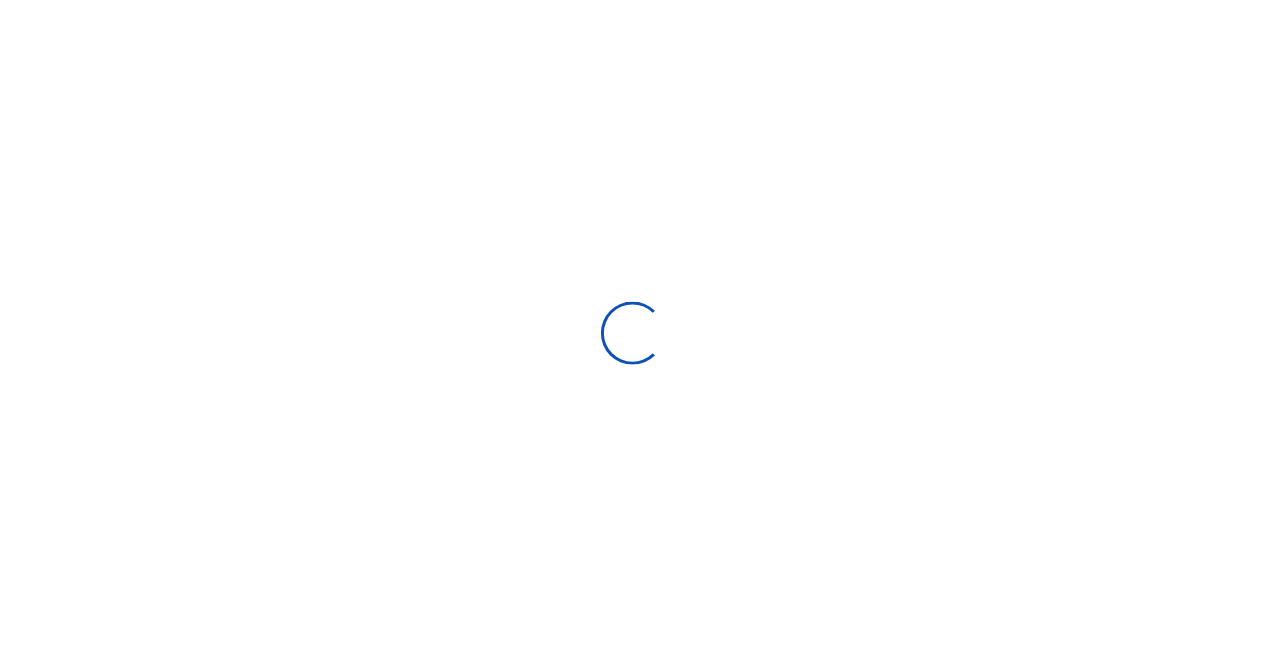 scroll, scrollTop: 0, scrollLeft: 0, axis: both 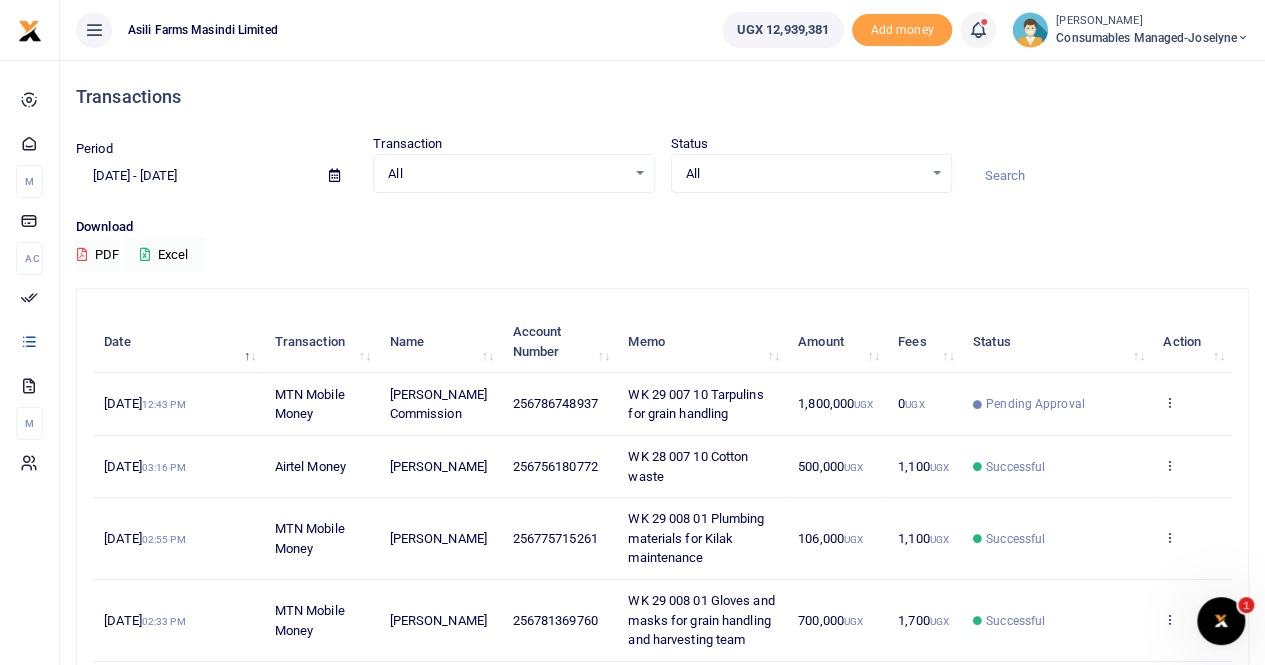 click at bounding box center (334, 175) 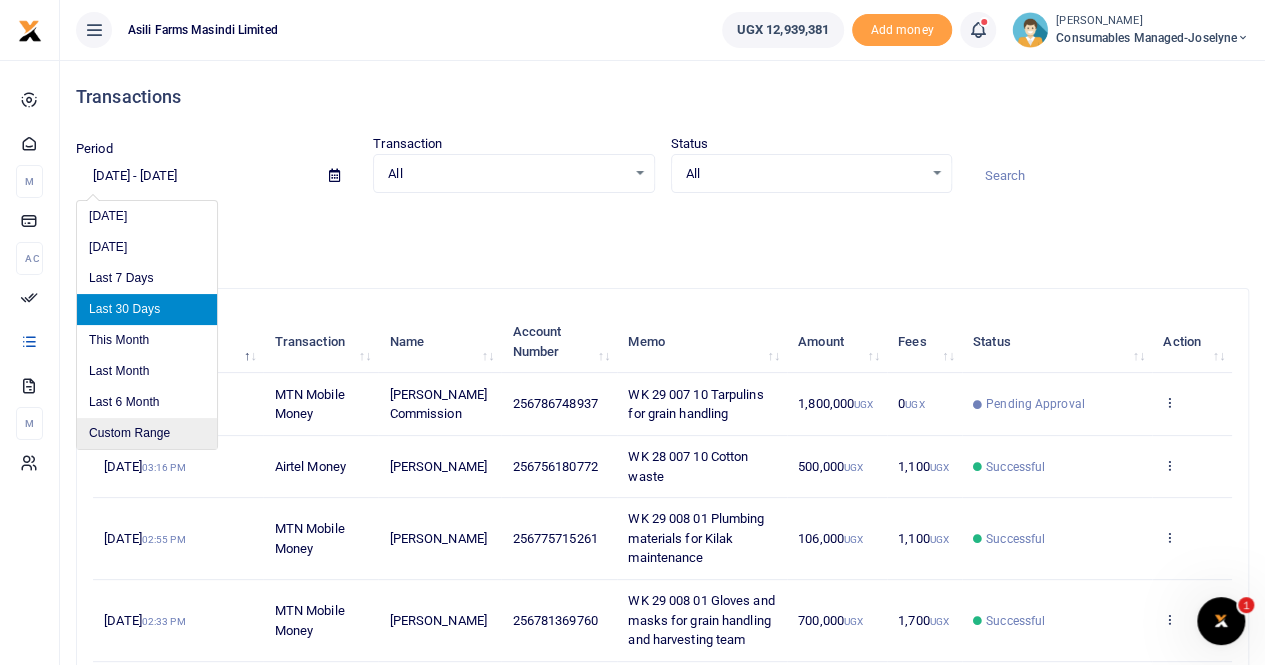 click on "Custom Range" at bounding box center [147, 433] 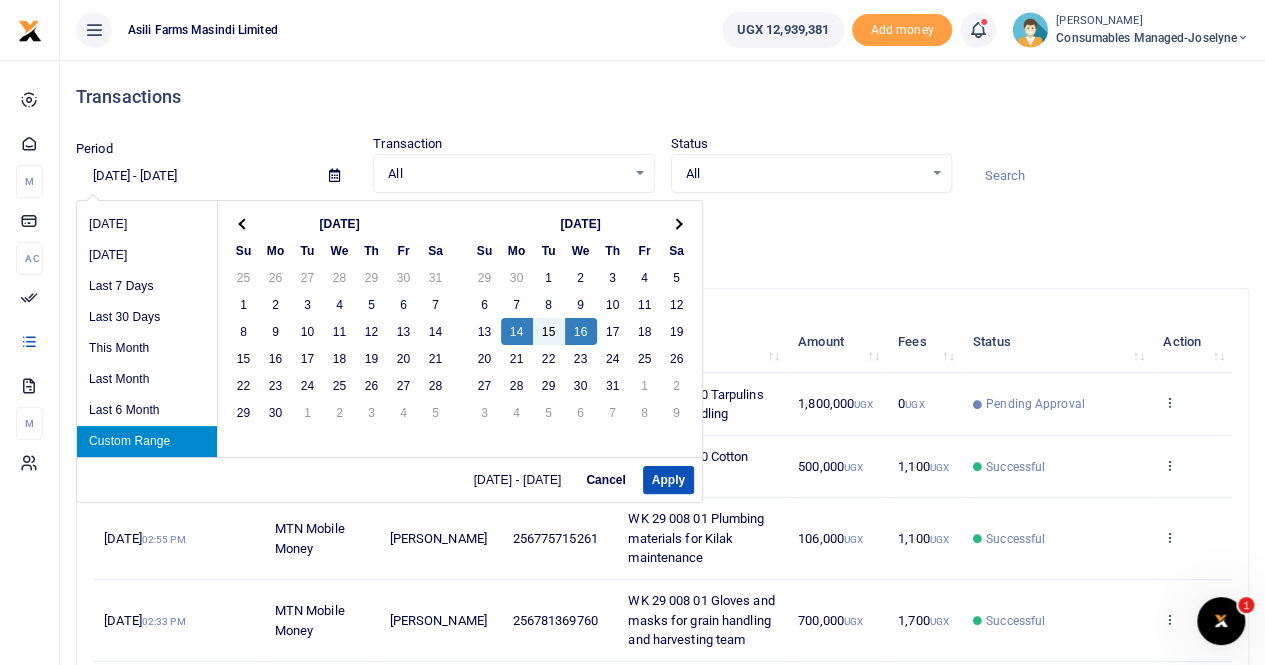 click on "Custom Range" at bounding box center [147, 441] 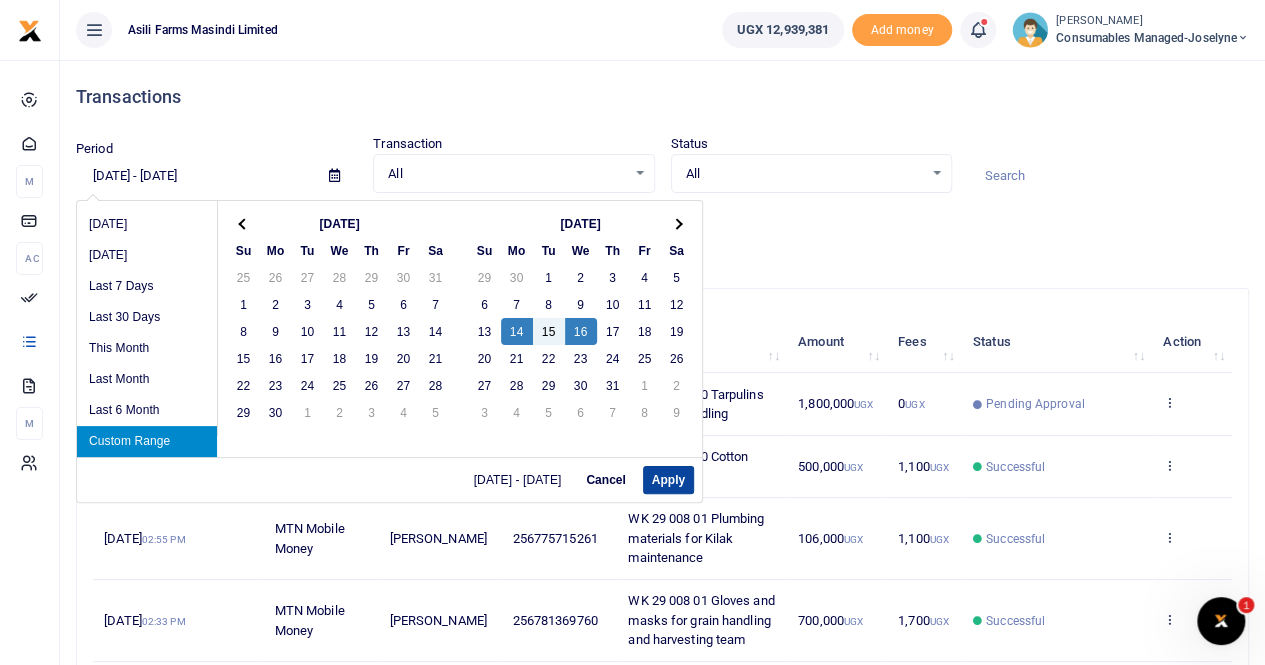 click on "Apply" at bounding box center (668, 480) 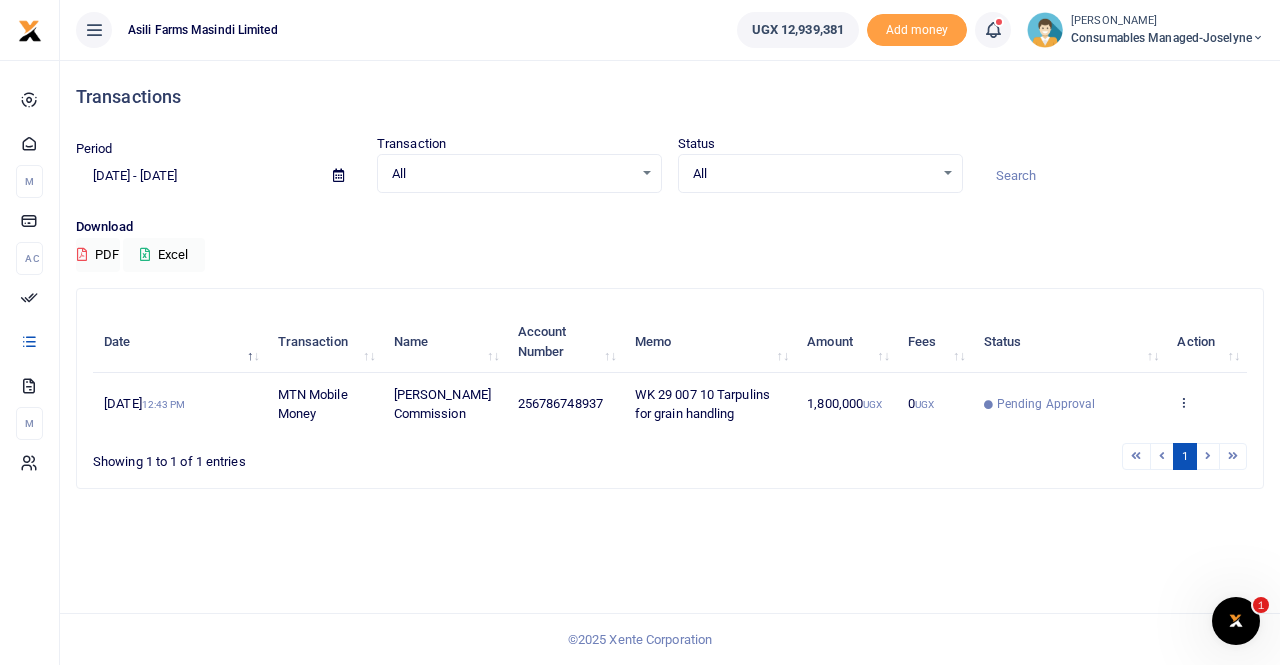 click at bounding box center [338, 176] 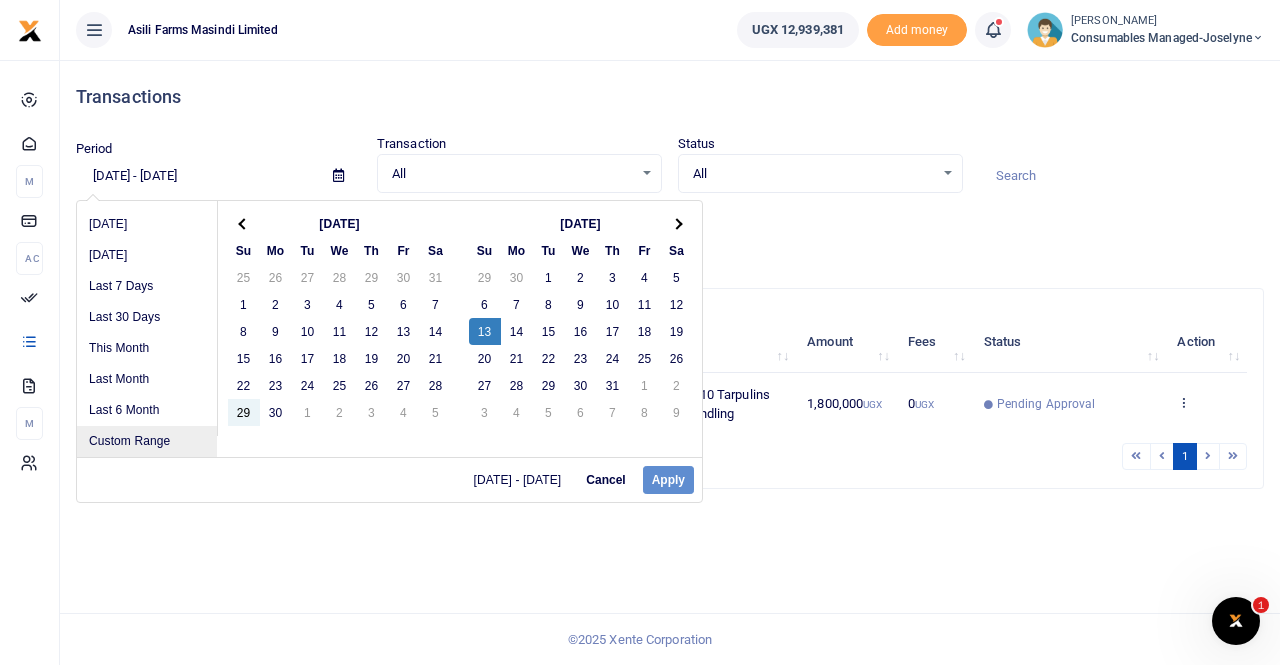 click on "Custom Range" at bounding box center (147, 441) 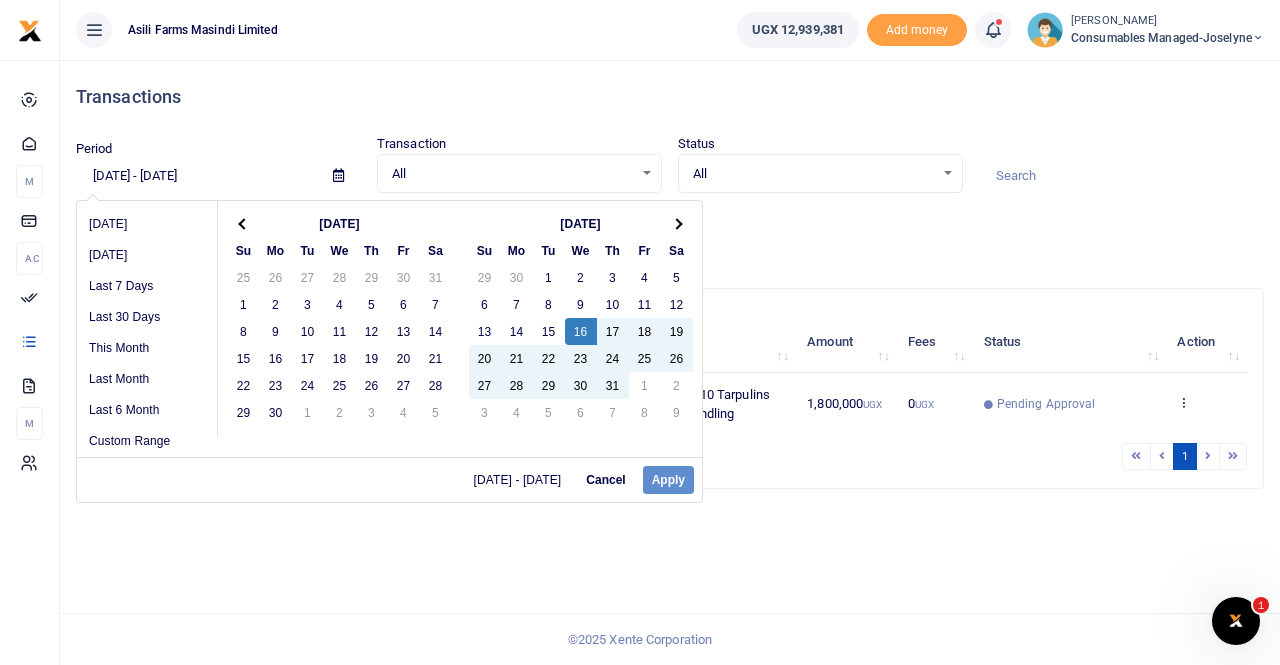 click on "07/13/2025 - 07/13/2025 Cancel Apply" at bounding box center (389, 479) 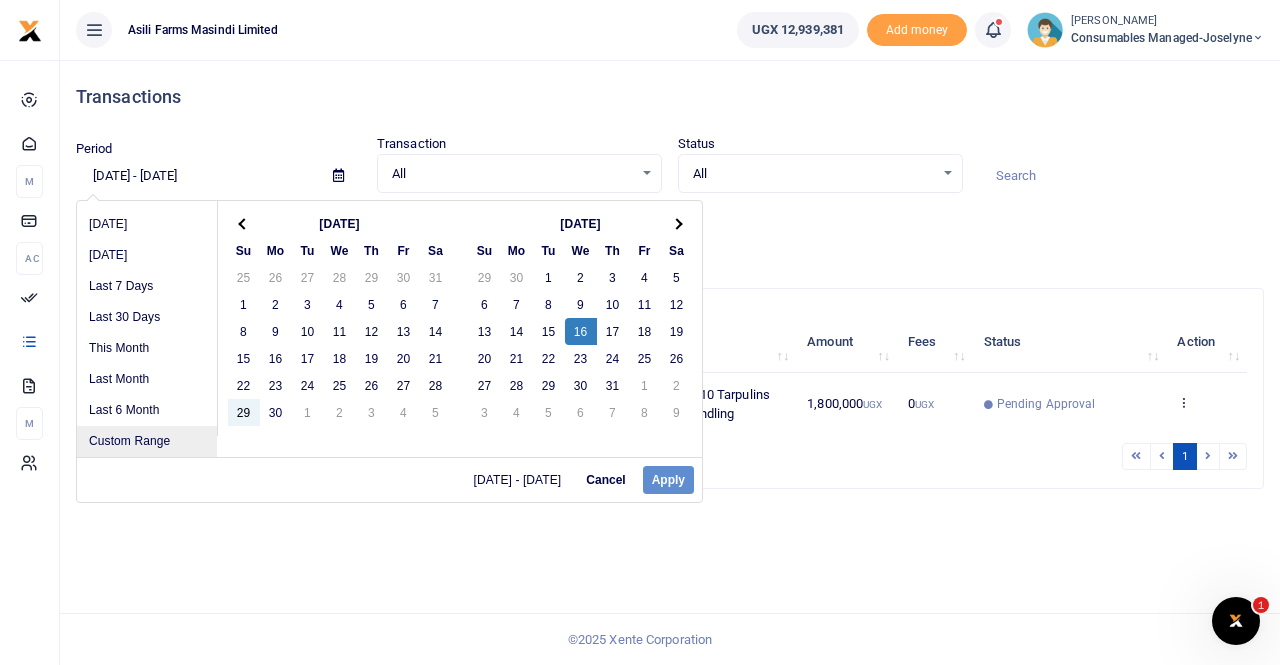 click on "Custom Range" at bounding box center (147, 441) 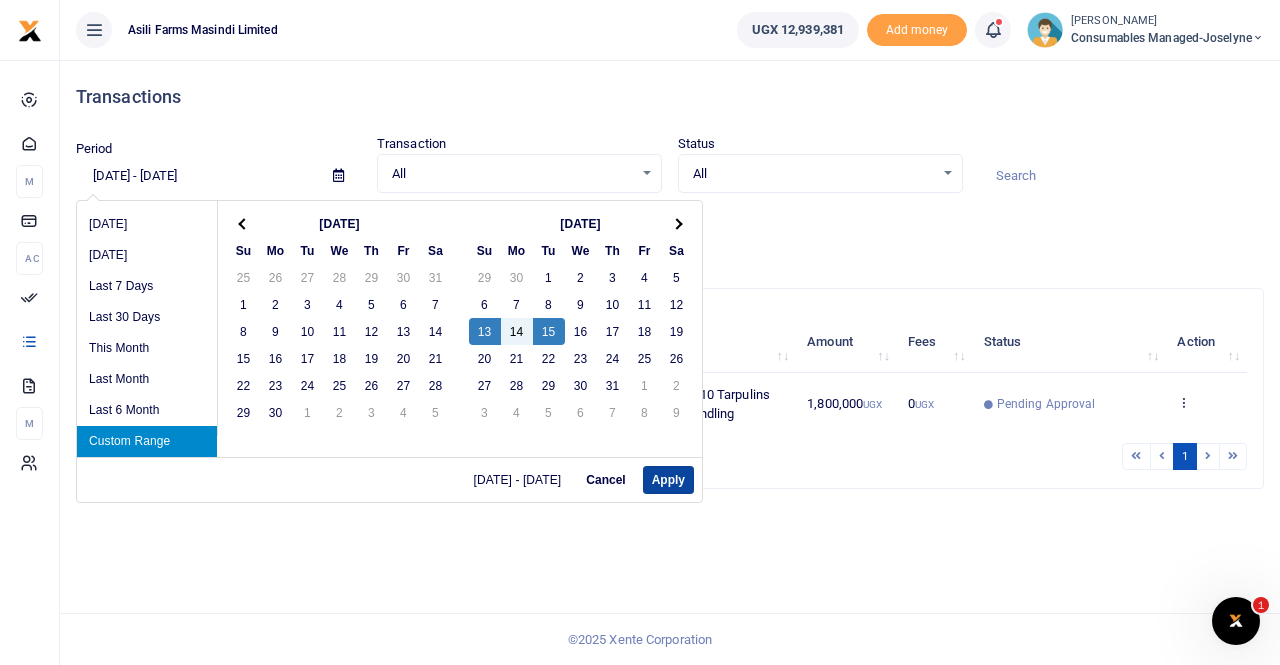 click on "Apply" at bounding box center (668, 480) 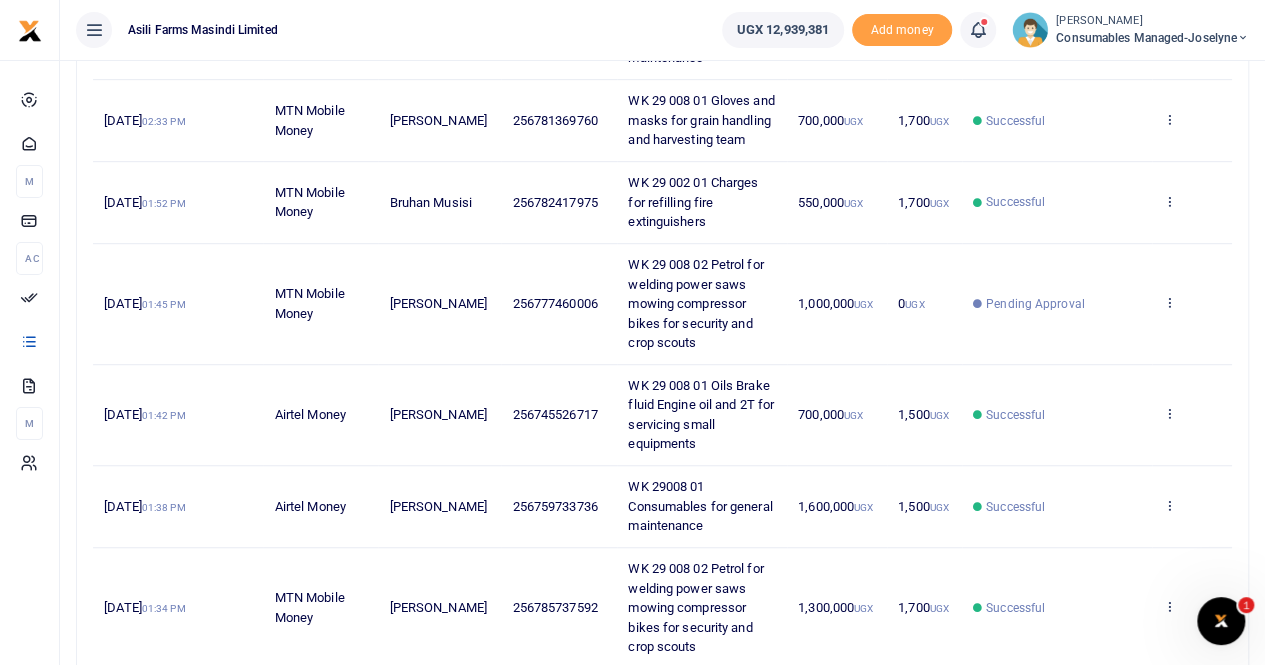 scroll, scrollTop: 794, scrollLeft: 0, axis: vertical 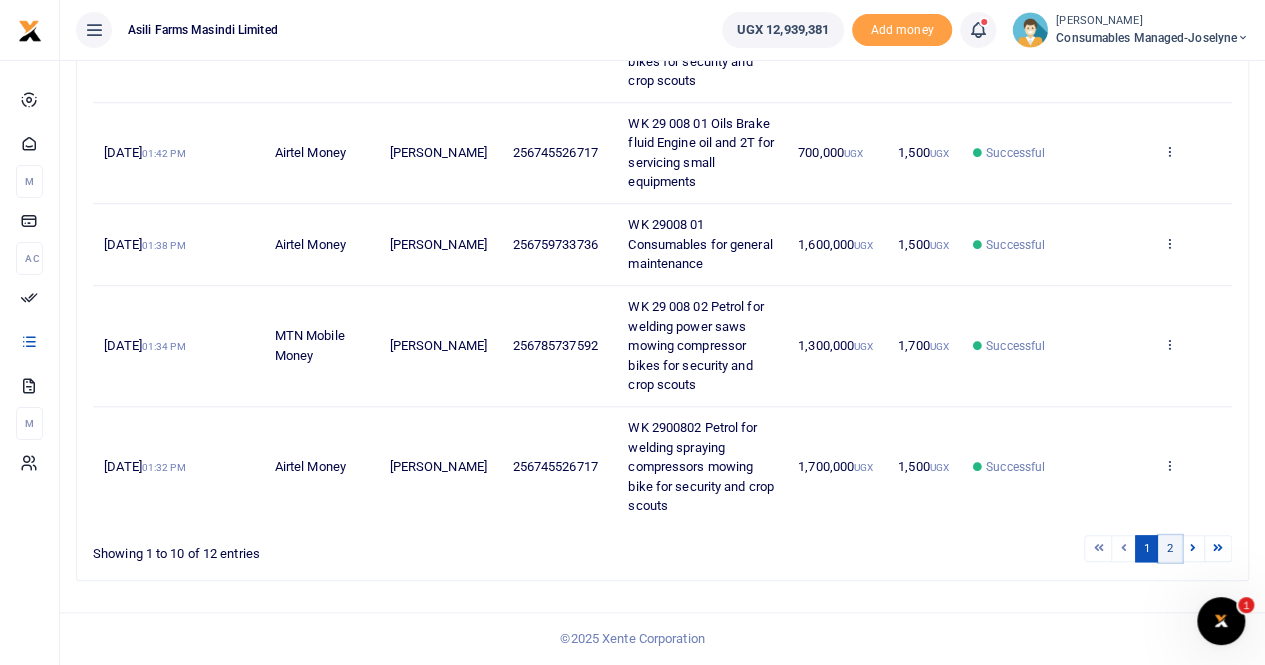 click on "2" at bounding box center (1170, 548) 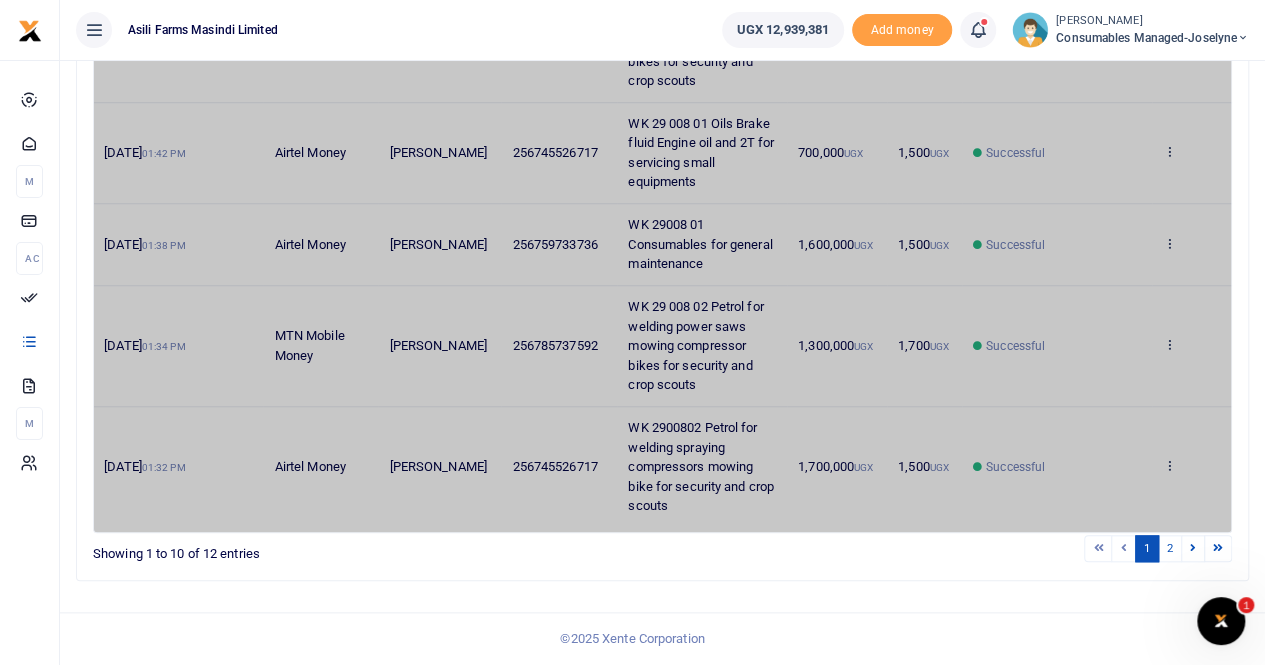 scroll, scrollTop: 6, scrollLeft: 0, axis: vertical 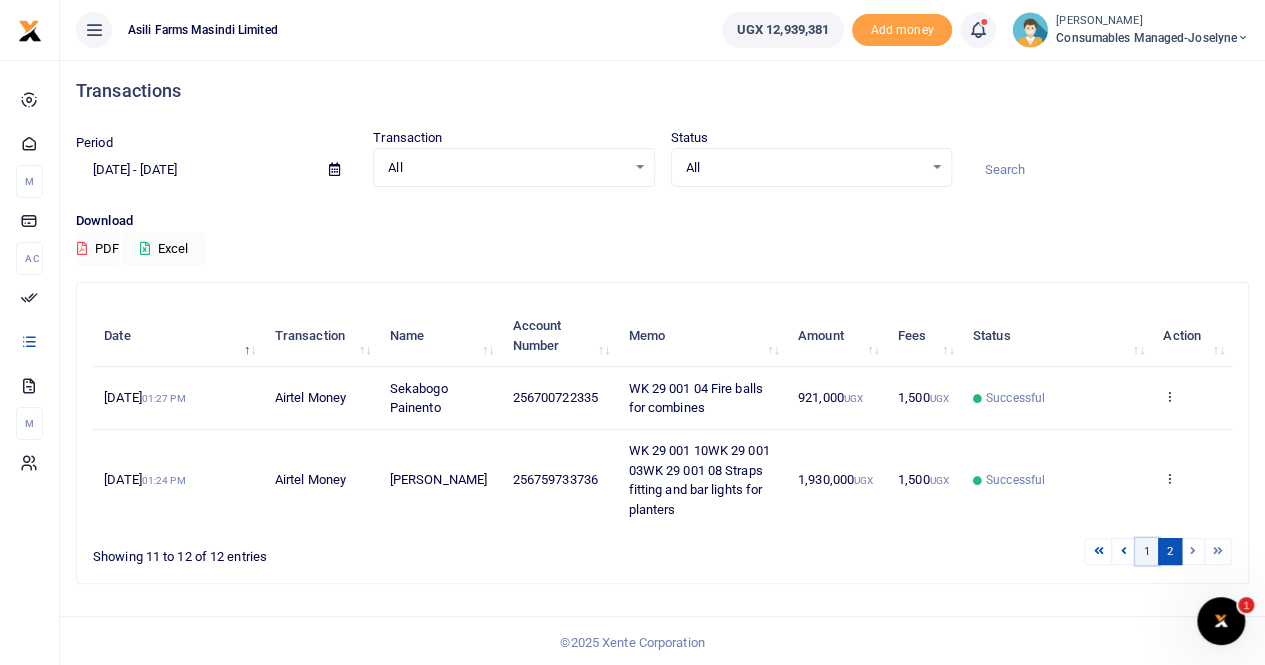 click on "1" at bounding box center [1147, 551] 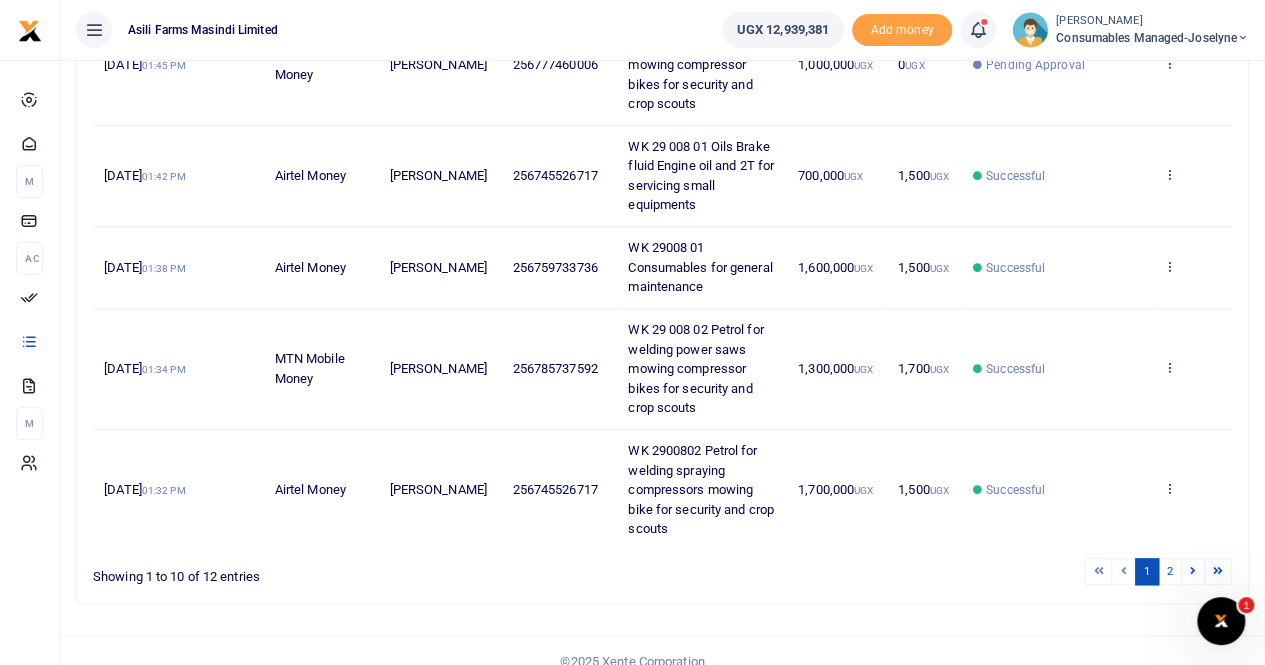 scroll, scrollTop: 794, scrollLeft: 0, axis: vertical 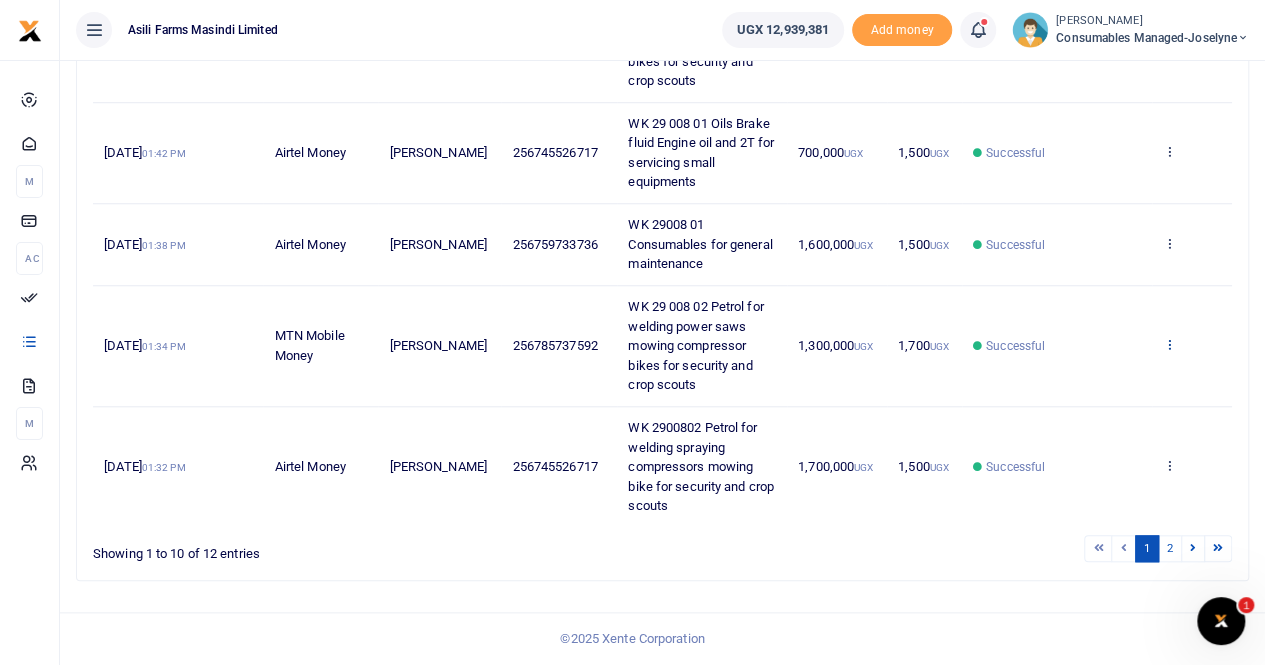 click at bounding box center (1169, 344) 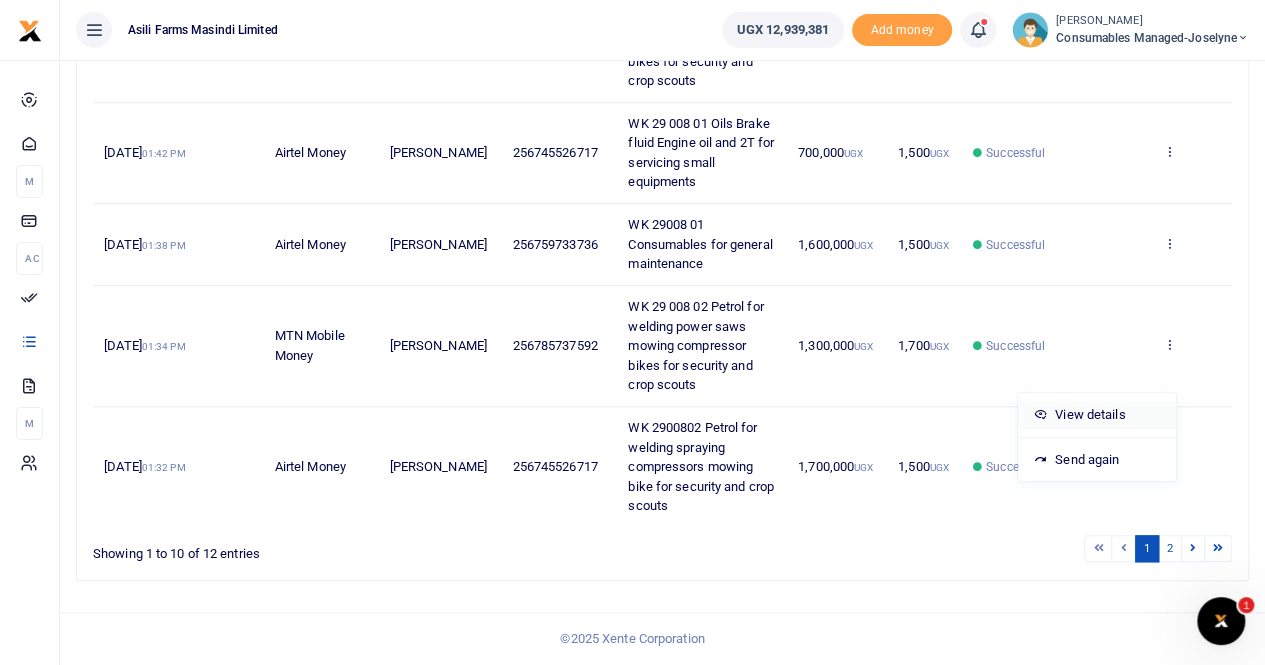 click on "View details" at bounding box center [1097, 415] 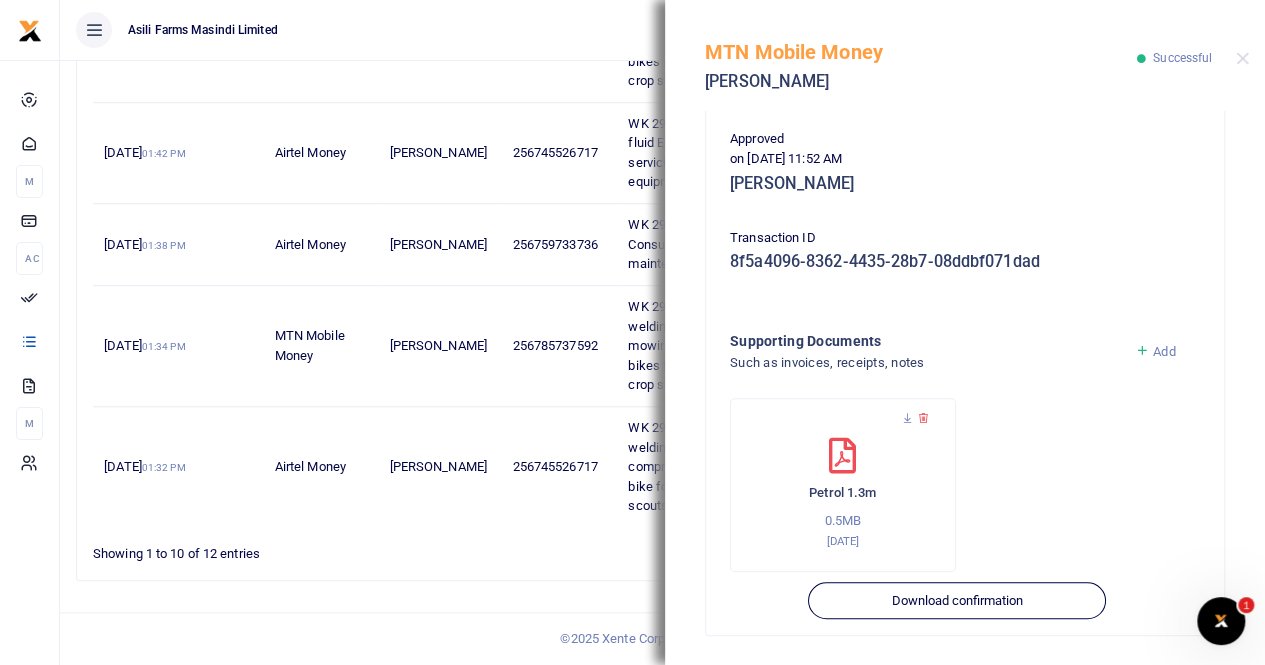 scroll, scrollTop: 501, scrollLeft: 0, axis: vertical 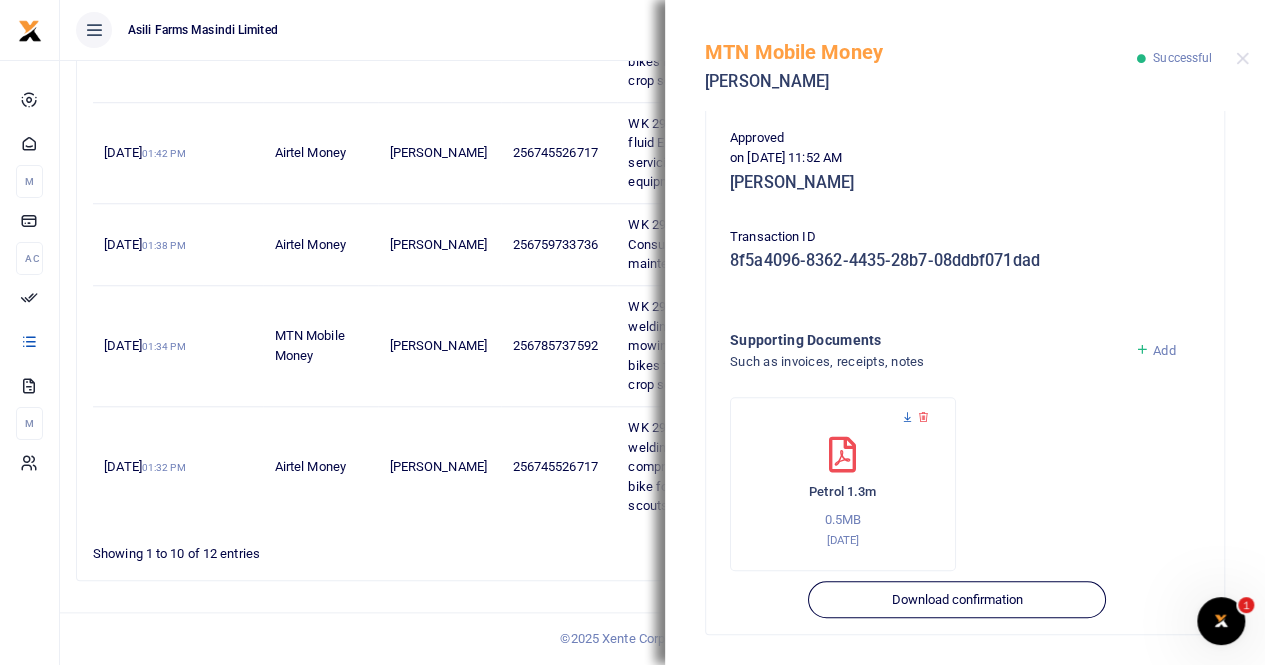 click at bounding box center [907, 417] 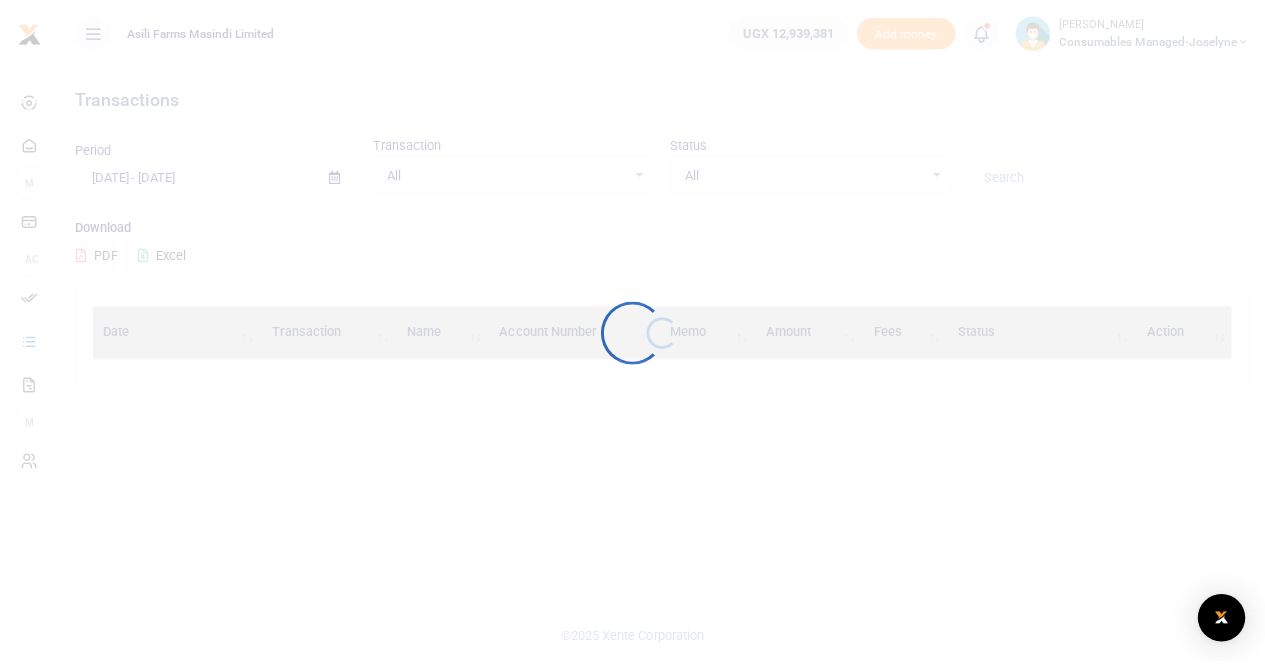 scroll, scrollTop: 0, scrollLeft: 0, axis: both 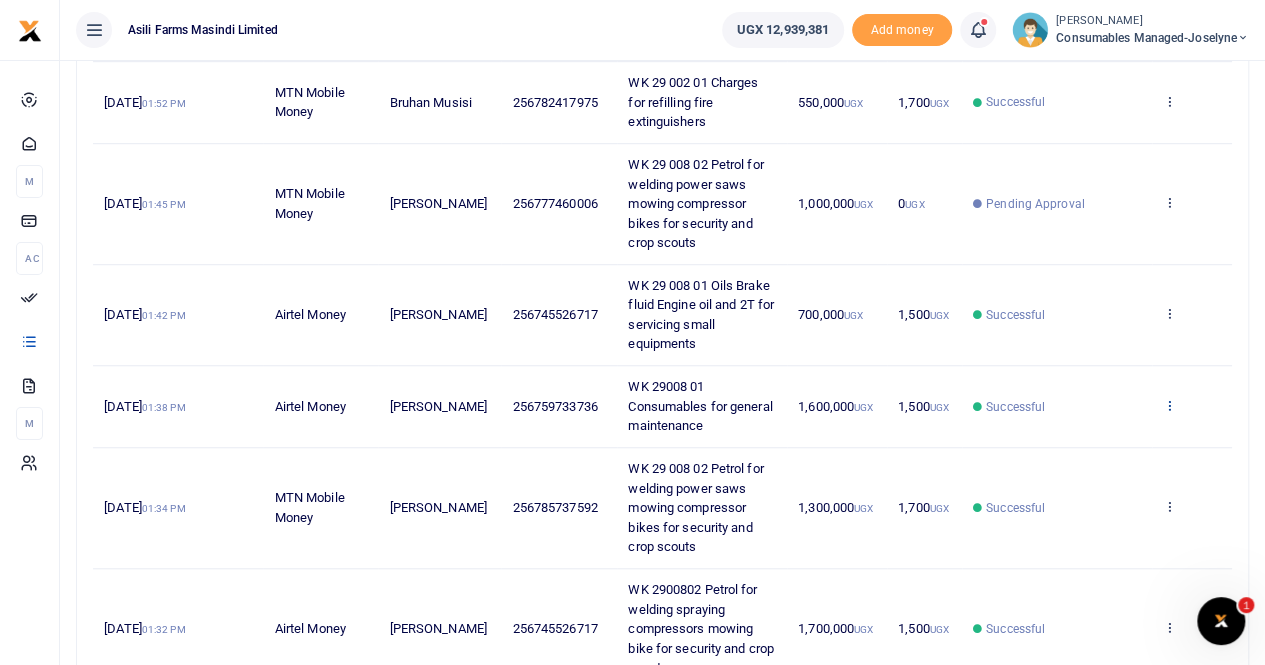 click at bounding box center [1169, 405] 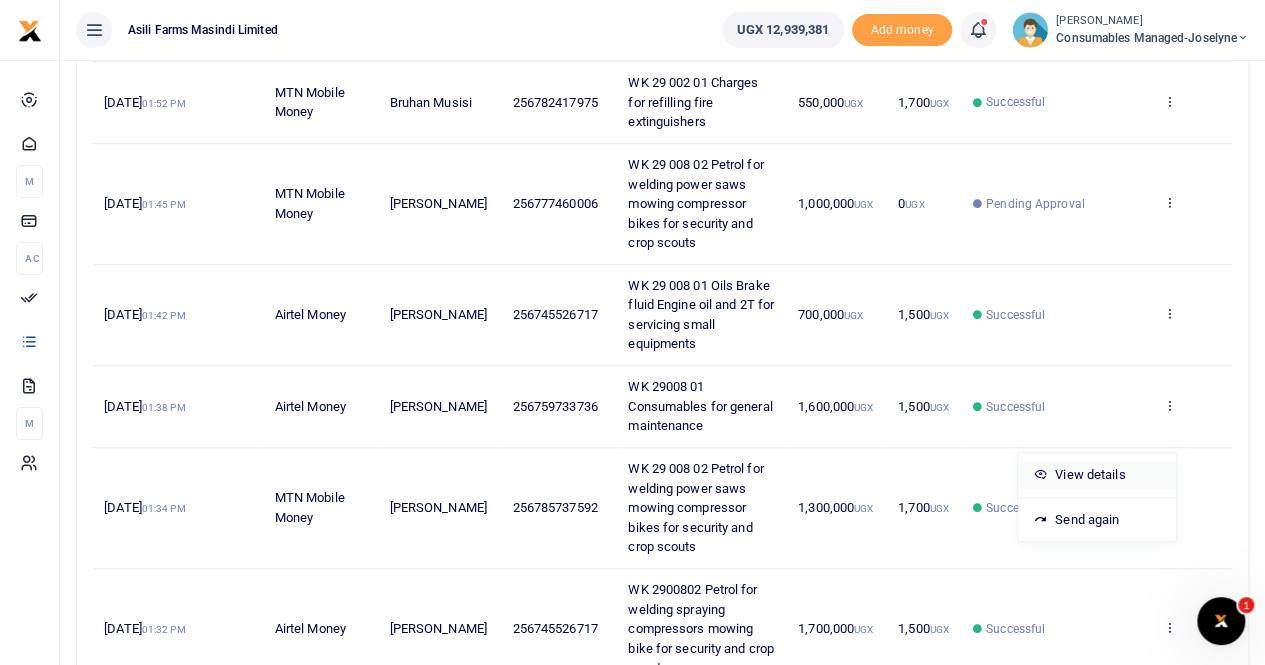 click on "View details" at bounding box center [1097, 475] 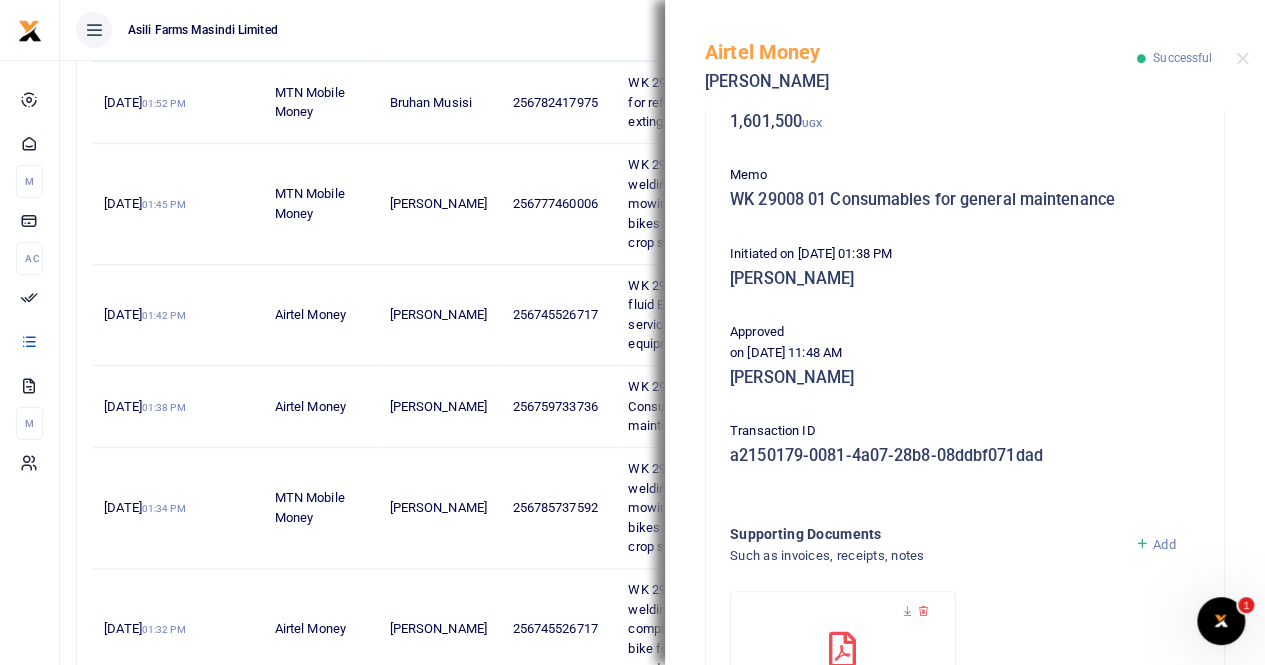 scroll, scrollTop: 400, scrollLeft: 0, axis: vertical 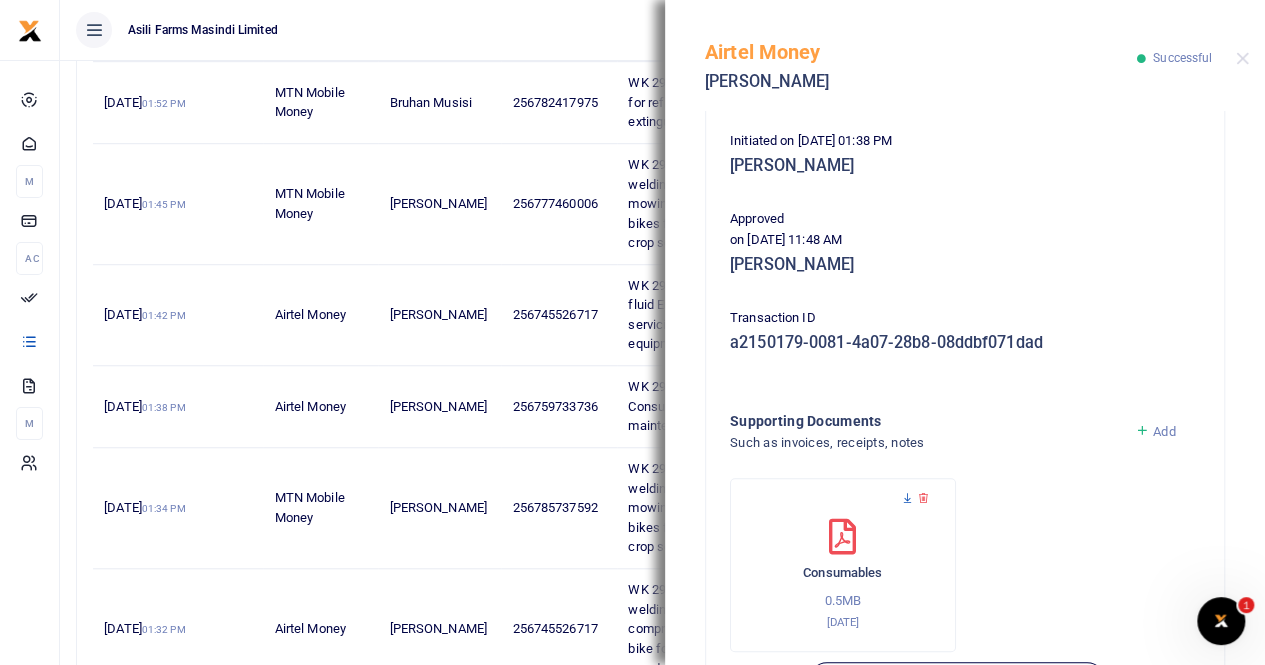 click at bounding box center [907, 498] 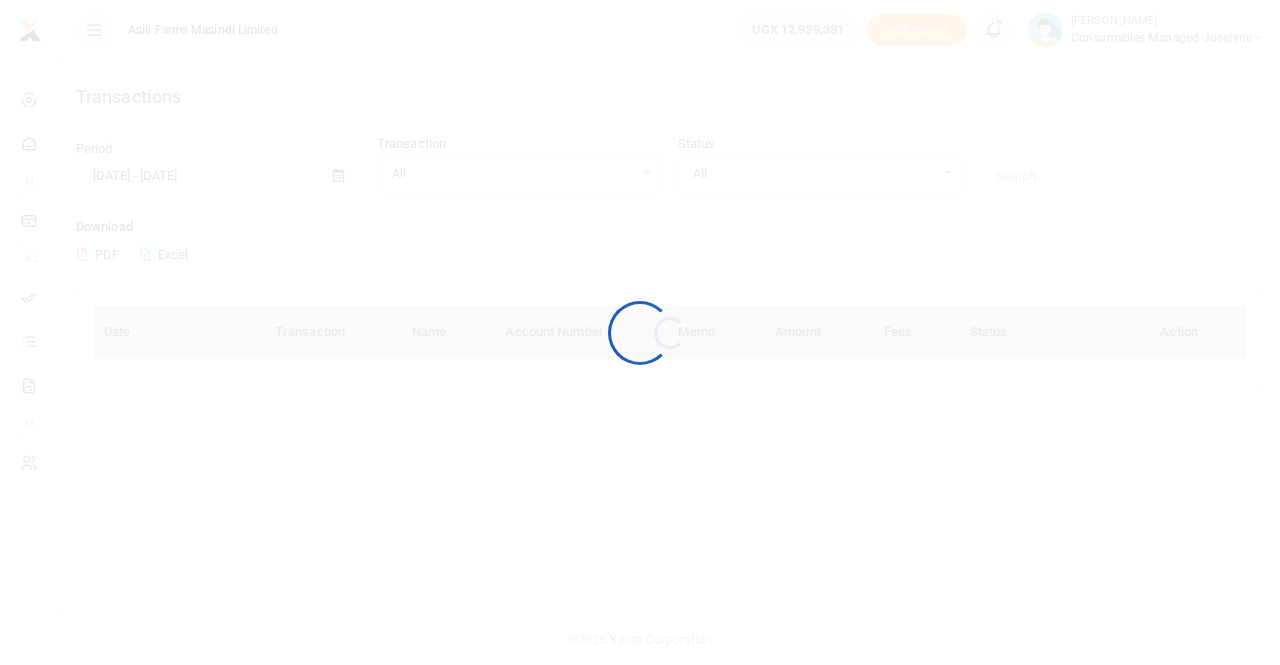 scroll, scrollTop: 0, scrollLeft: 0, axis: both 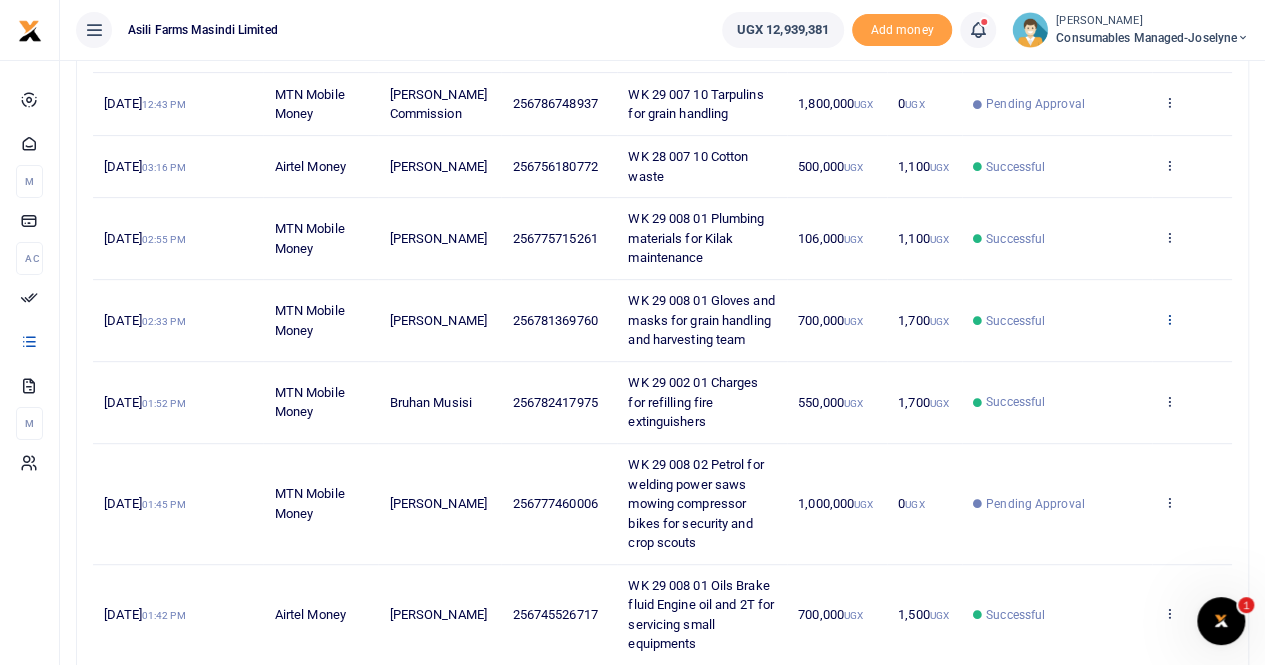 click at bounding box center (1169, 319) 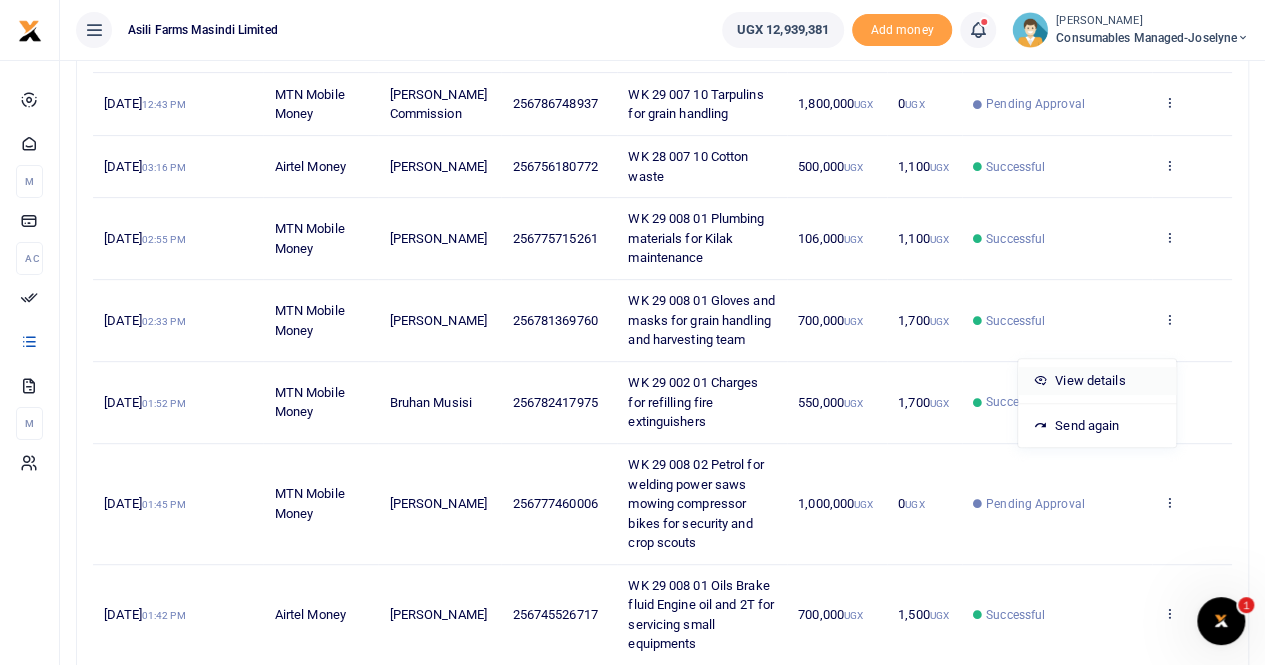 click on "View details" at bounding box center (1097, 381) 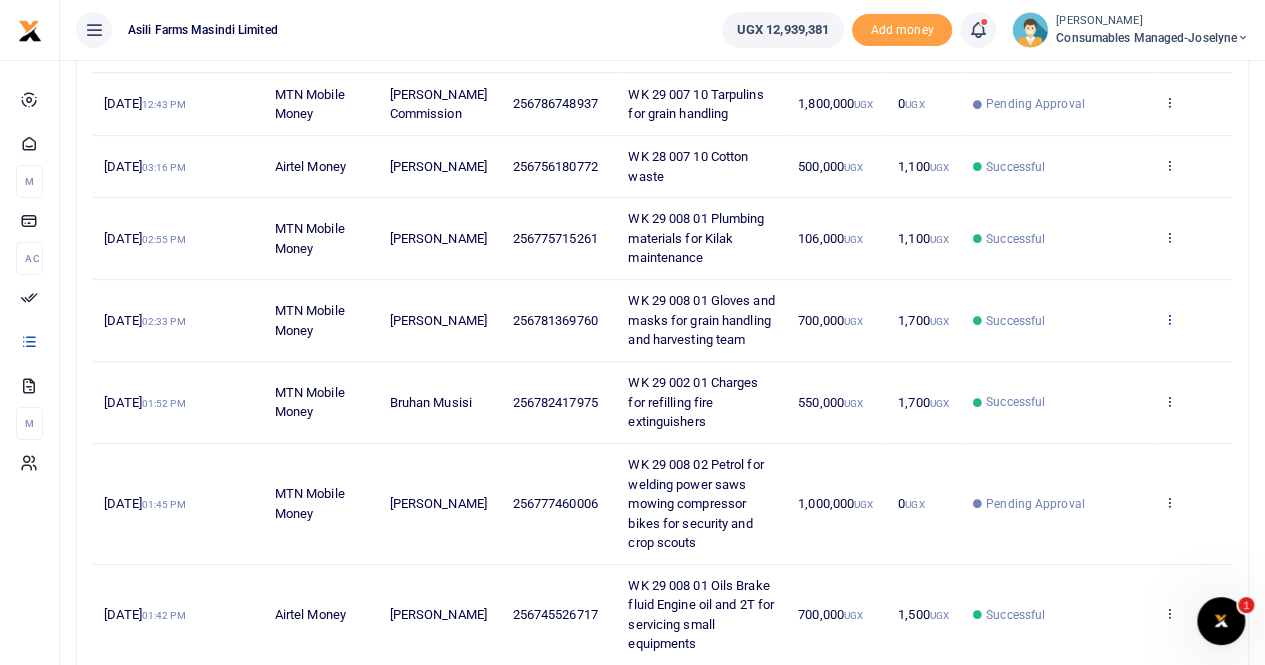 click at bounding box center (1169, 319) 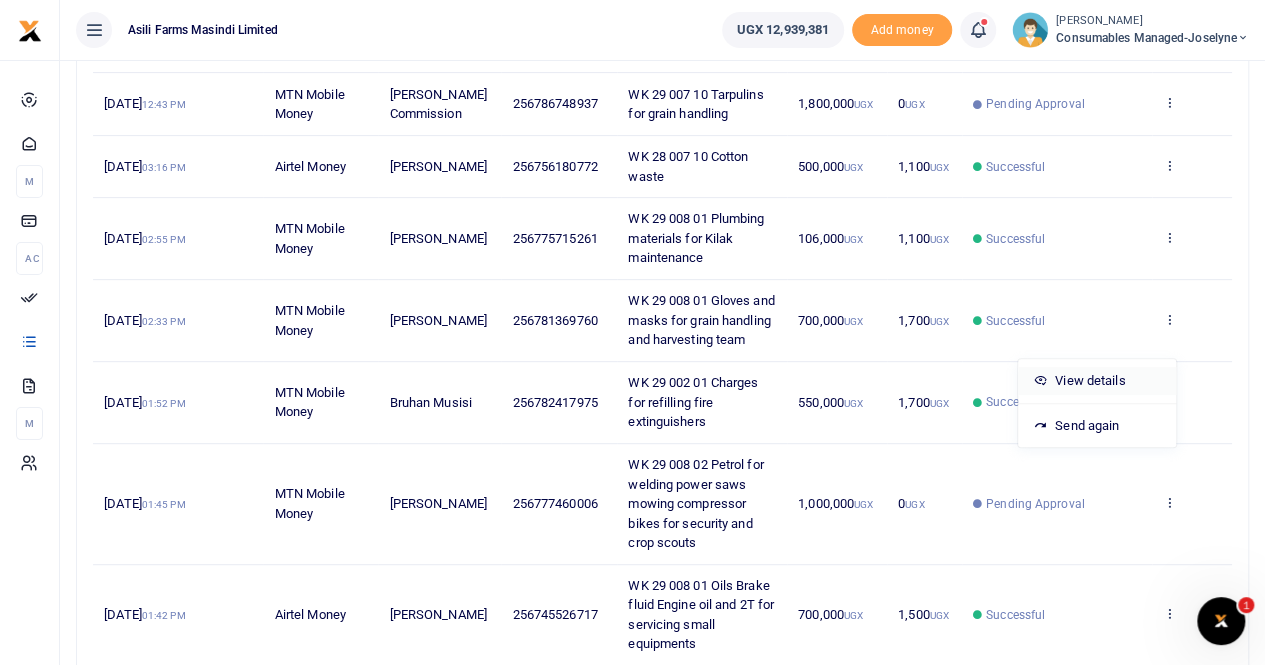 click on "View details" at bounding box center (1097, 381) 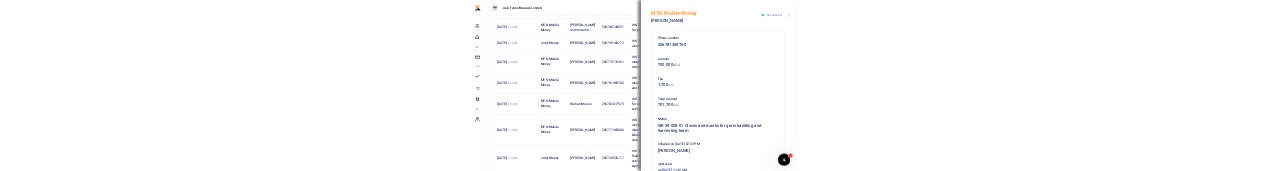 scroll, scrollTop: 0, scrollLeft: 0, axis: both 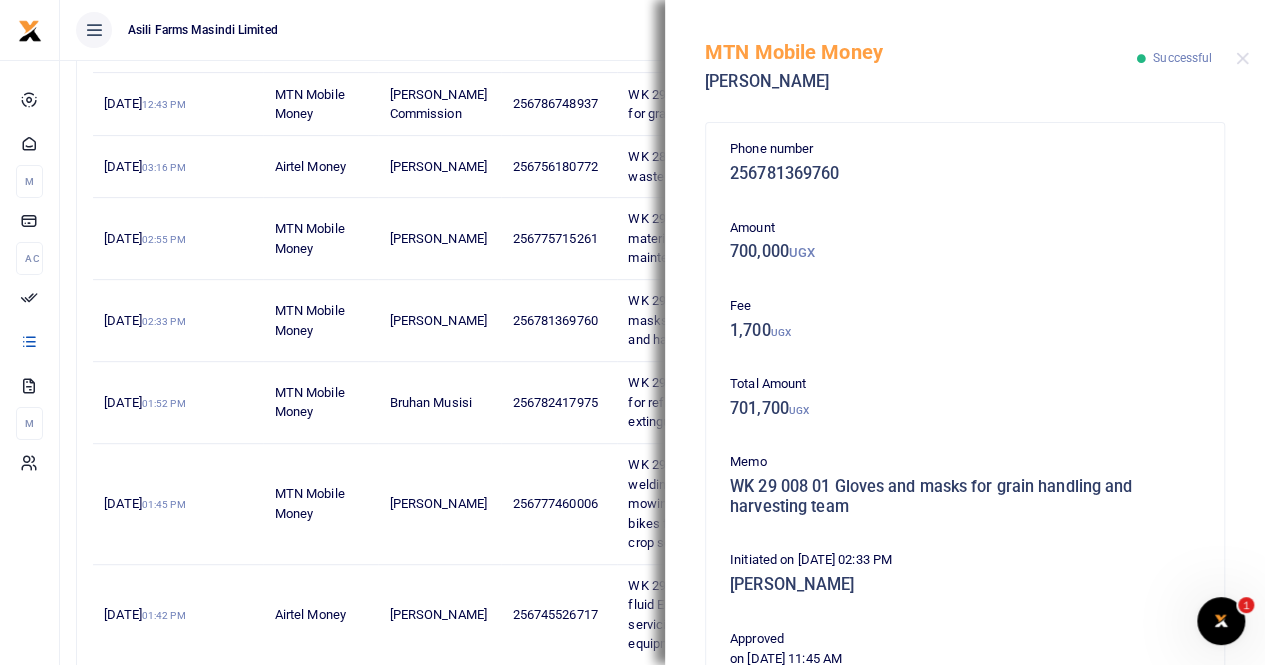 click at bounding box center (1242, 58) 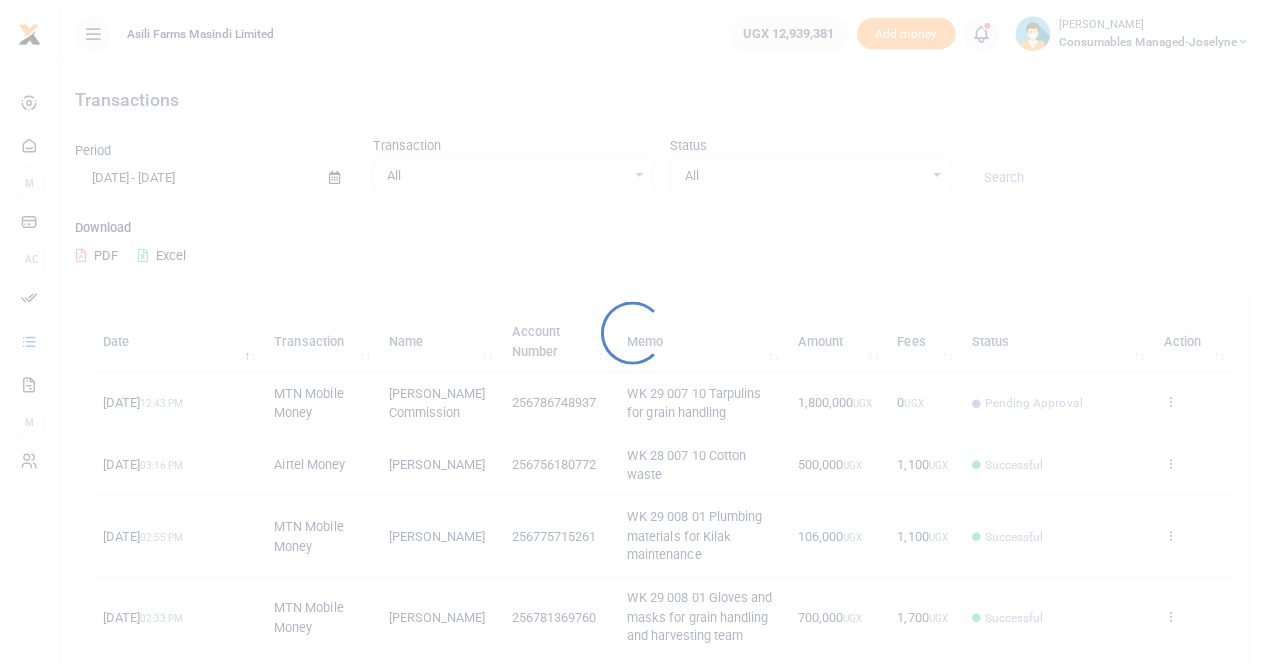 scroll, scrollTop: 0, scrollLeft: 0, axis: both 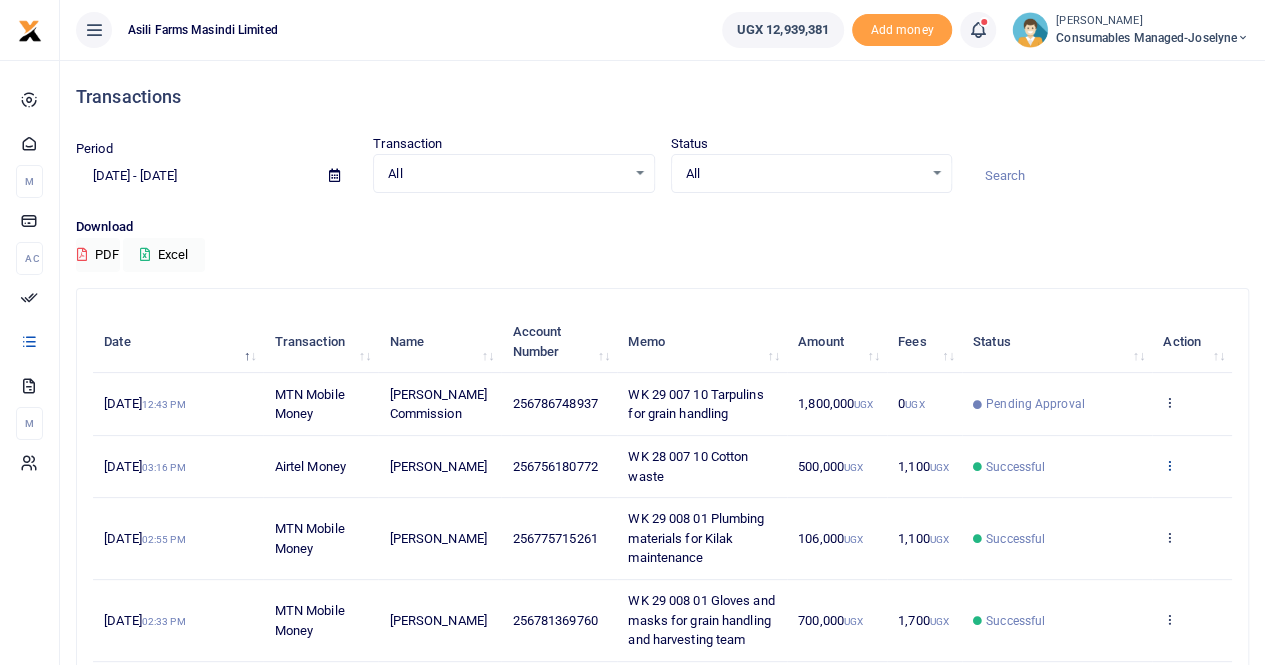 click at bounding box center [1169, 465] 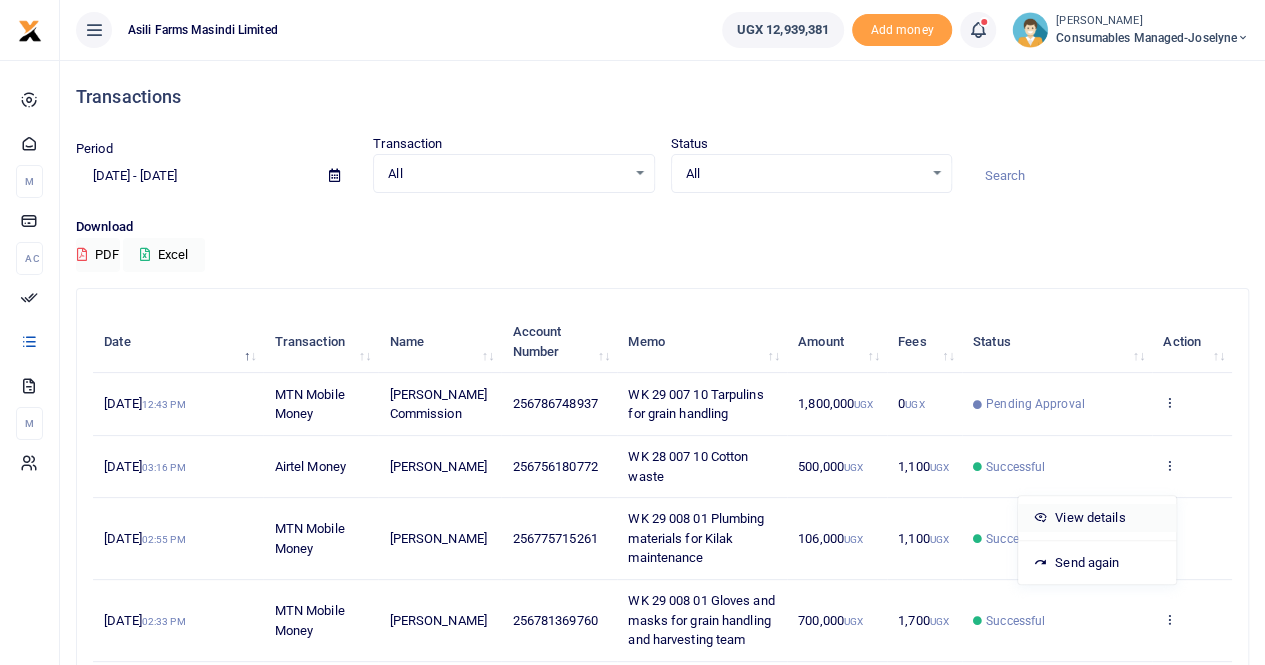 click on "View details" at bounding box center [1097, 518] 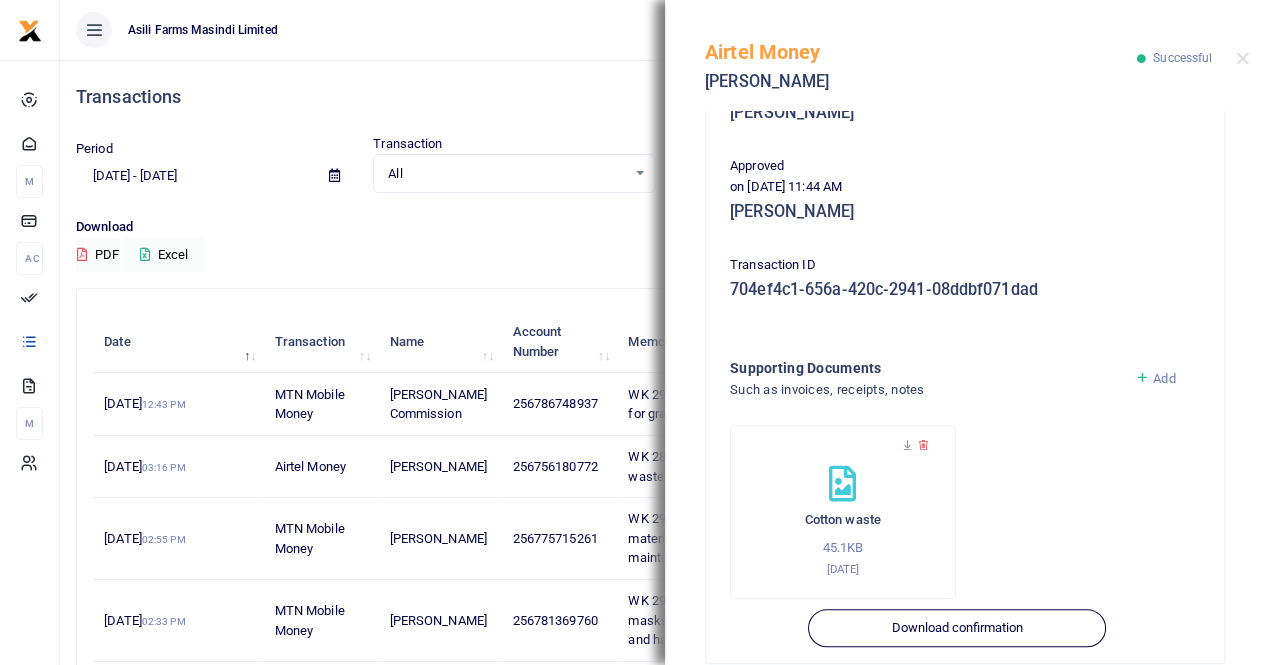 scroll, scrollTop: 482, scrollLeft: 0, axis: vertical 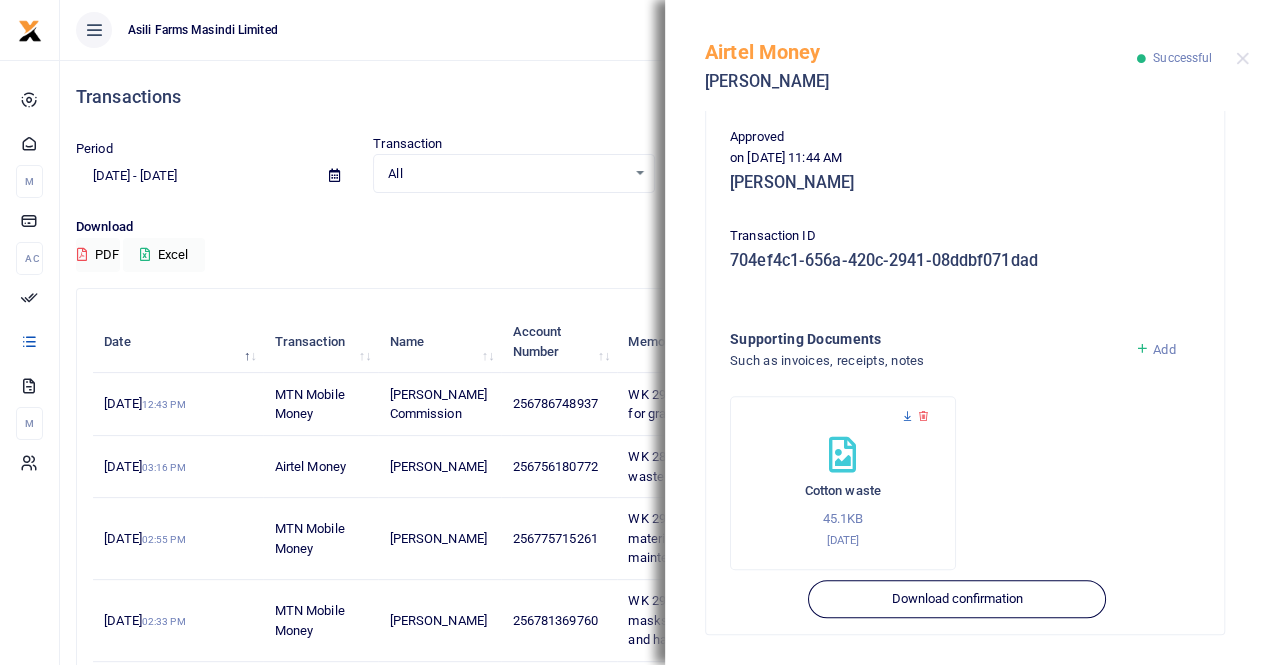 click at bounding box center (907, 416) 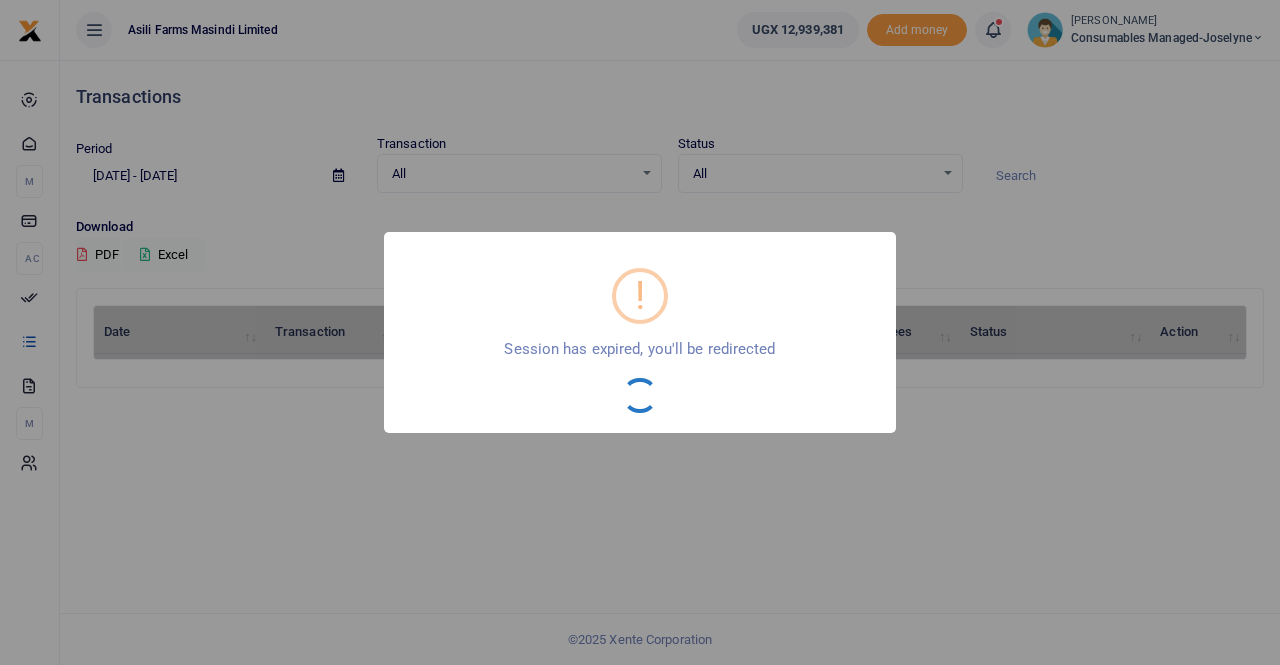 scroll, scrollTop: 0, scrollLeft: 0, axis: both 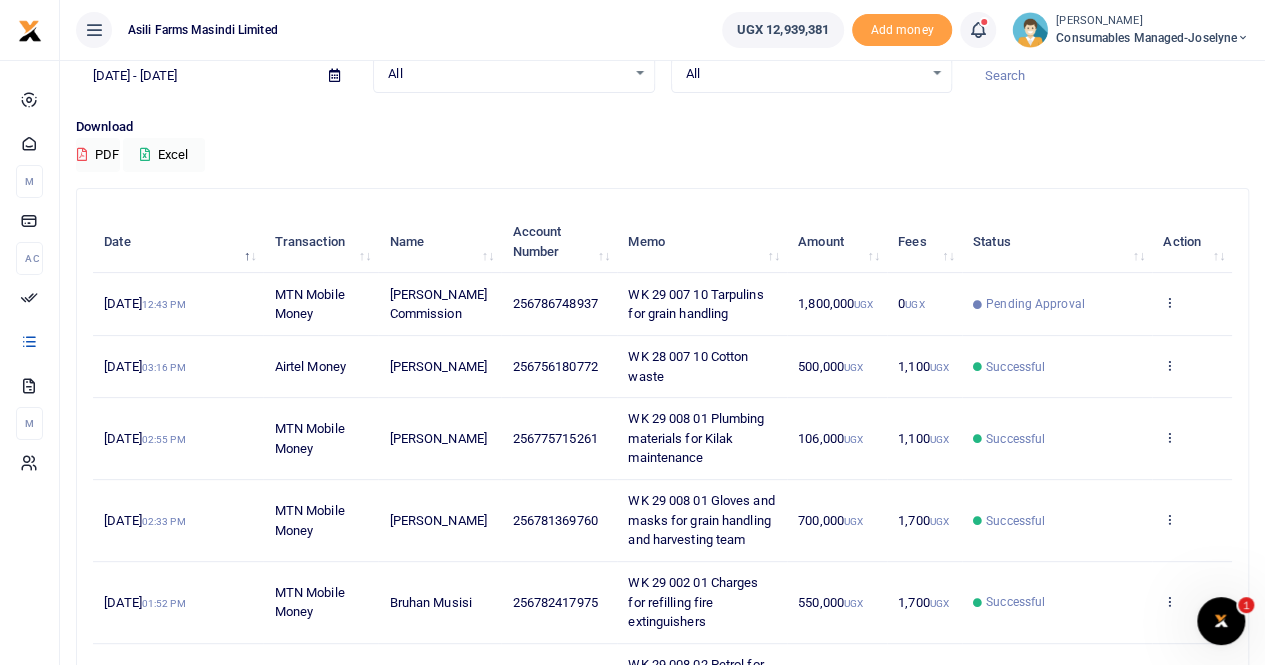 click on "Download
PDF
Excel" at bounding box center [662, 144] 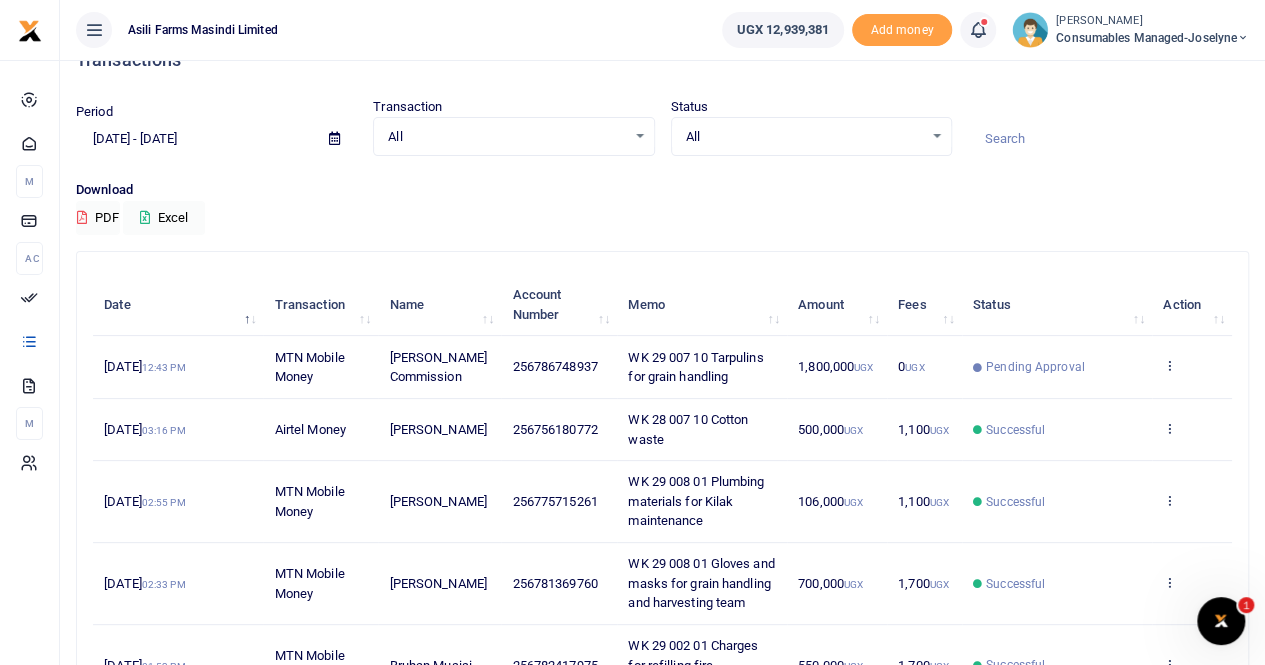 scroll, scrollTop: 0, scrollLeft: 0, axis: both 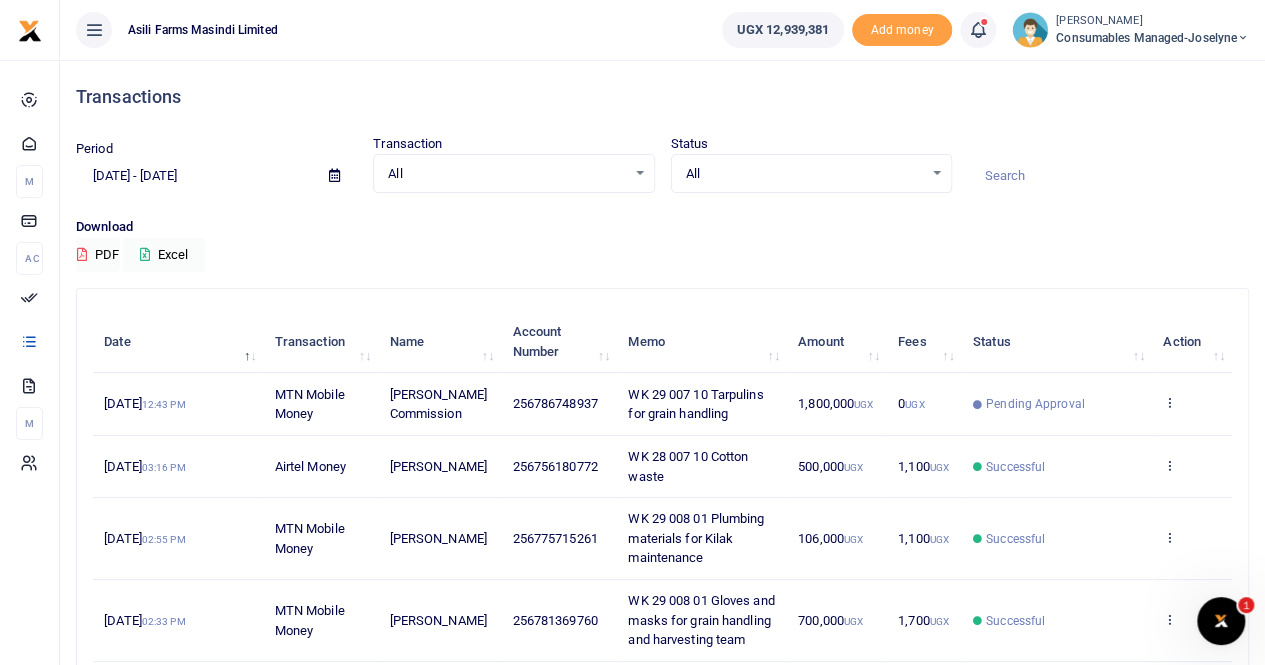 click at bounding box center (334, 176) 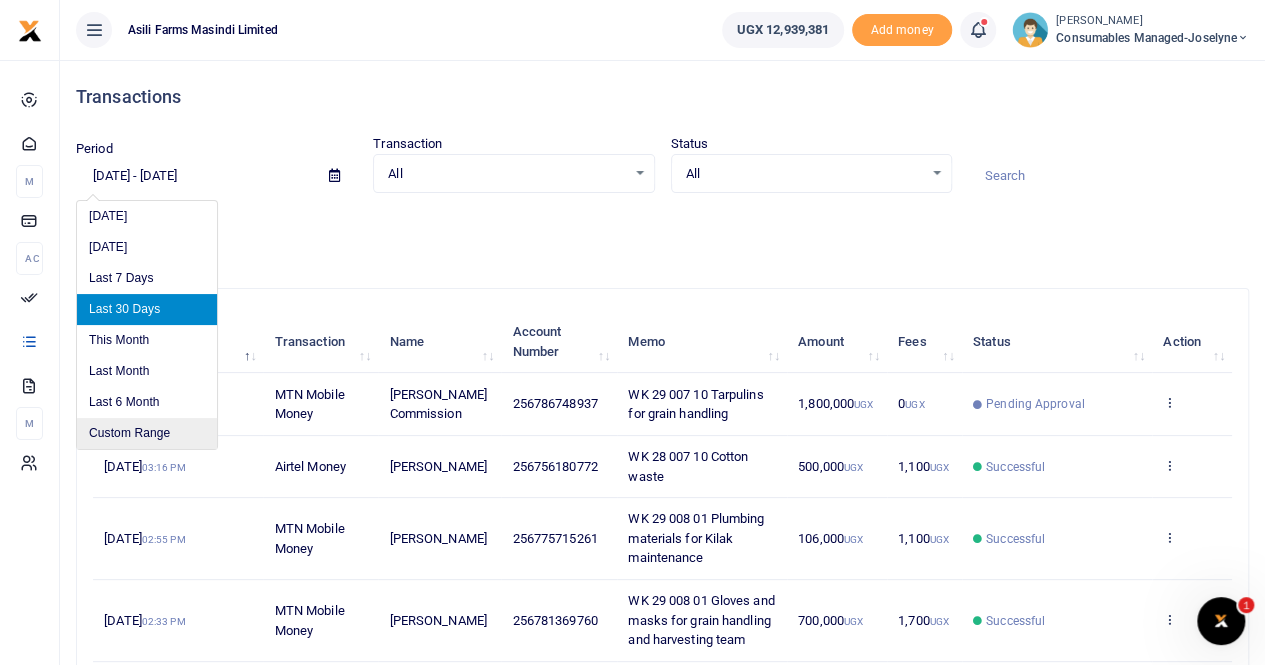 click on "Custom Range" at bounding box center (147, 433) 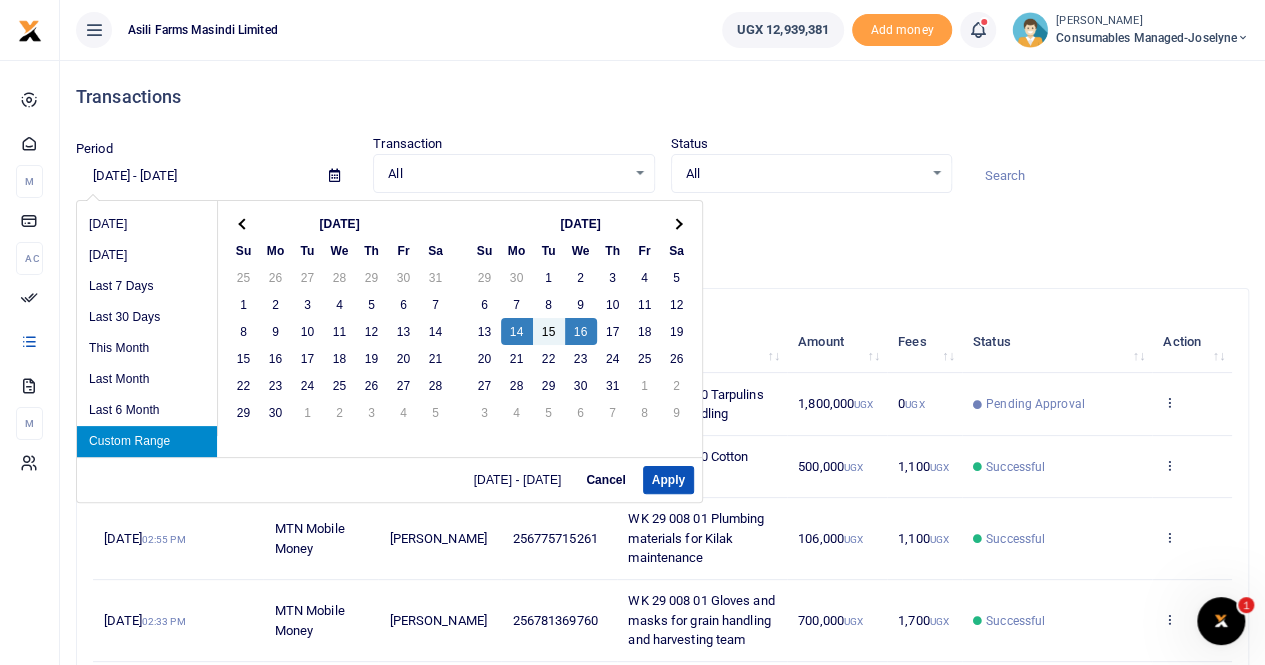click on "Custom Range" at bounding box center (147, 441) 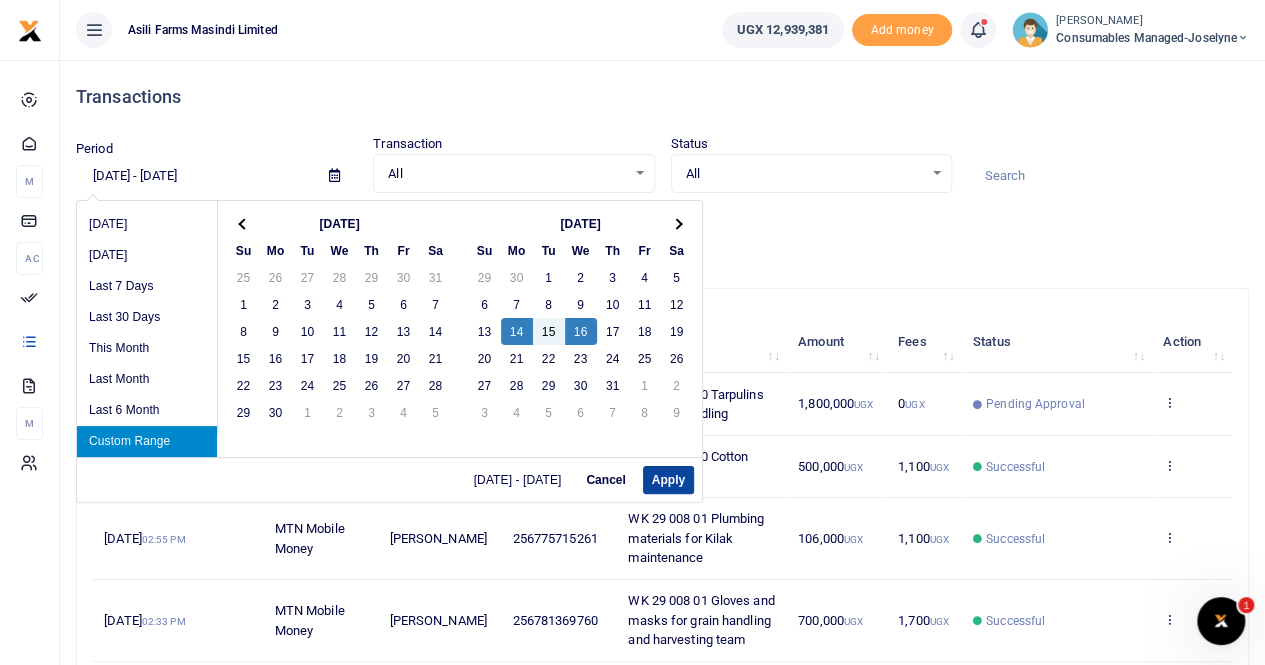 click on "Apply" at bounding box center (668, 480) 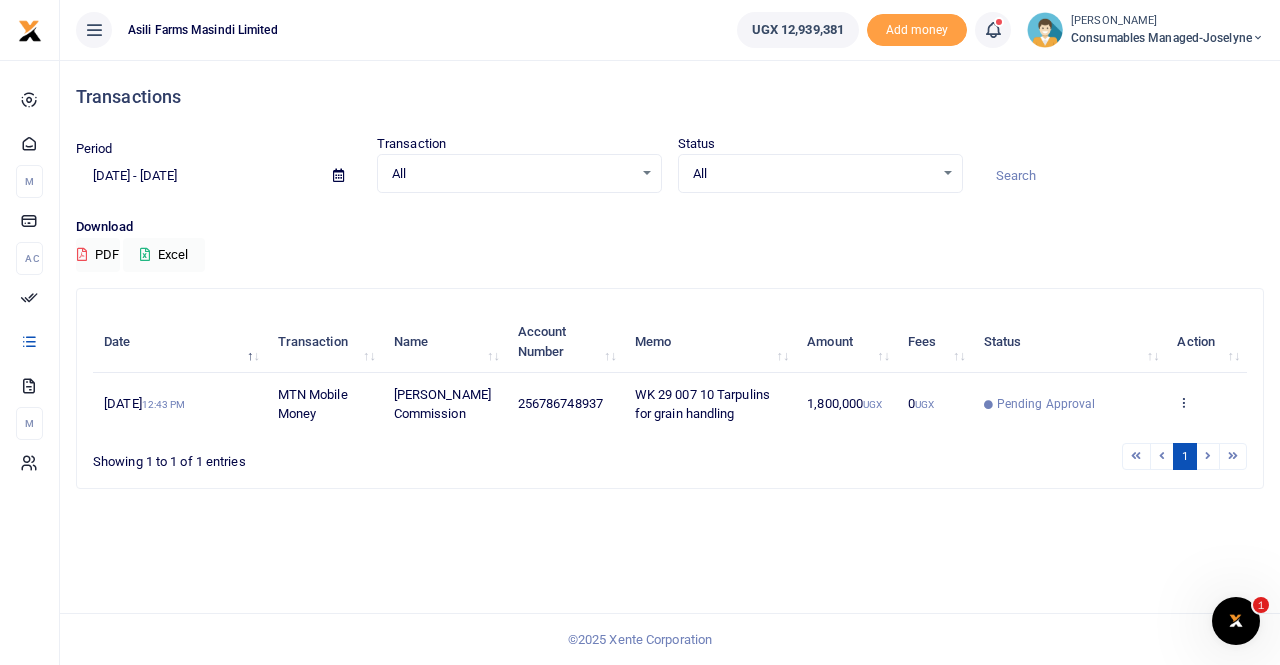 click at bounding box center (338, 175) 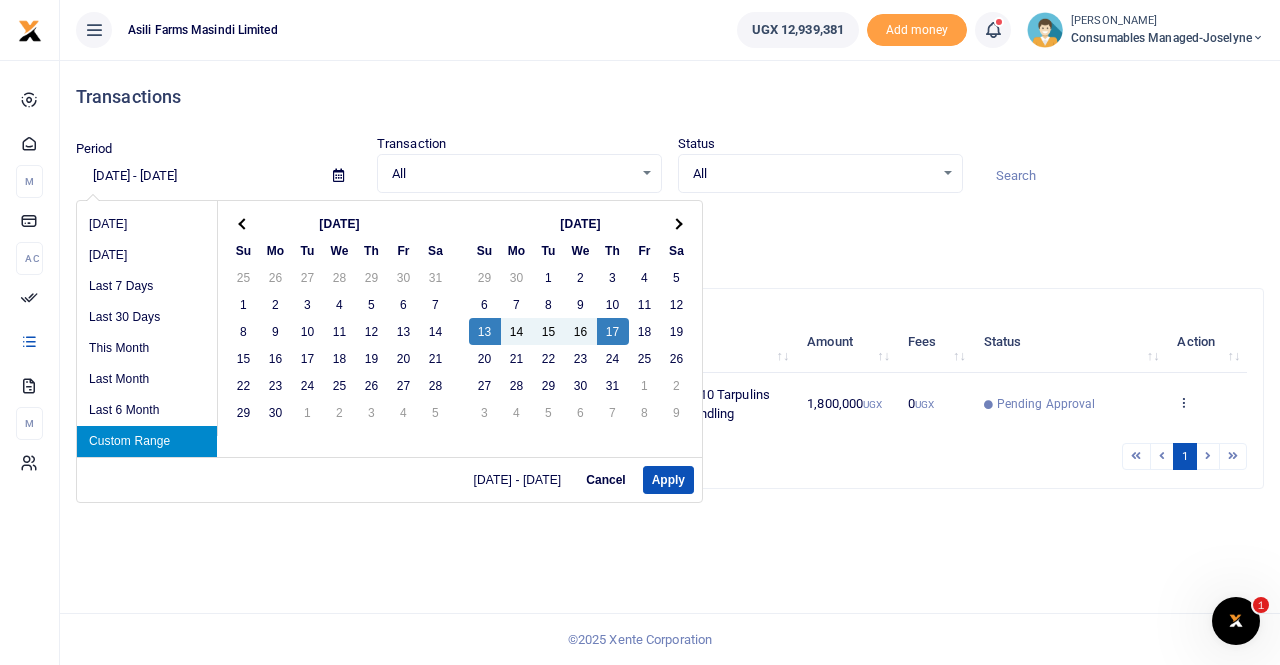 click on "Custom Range" at bounding box center [147, 441] 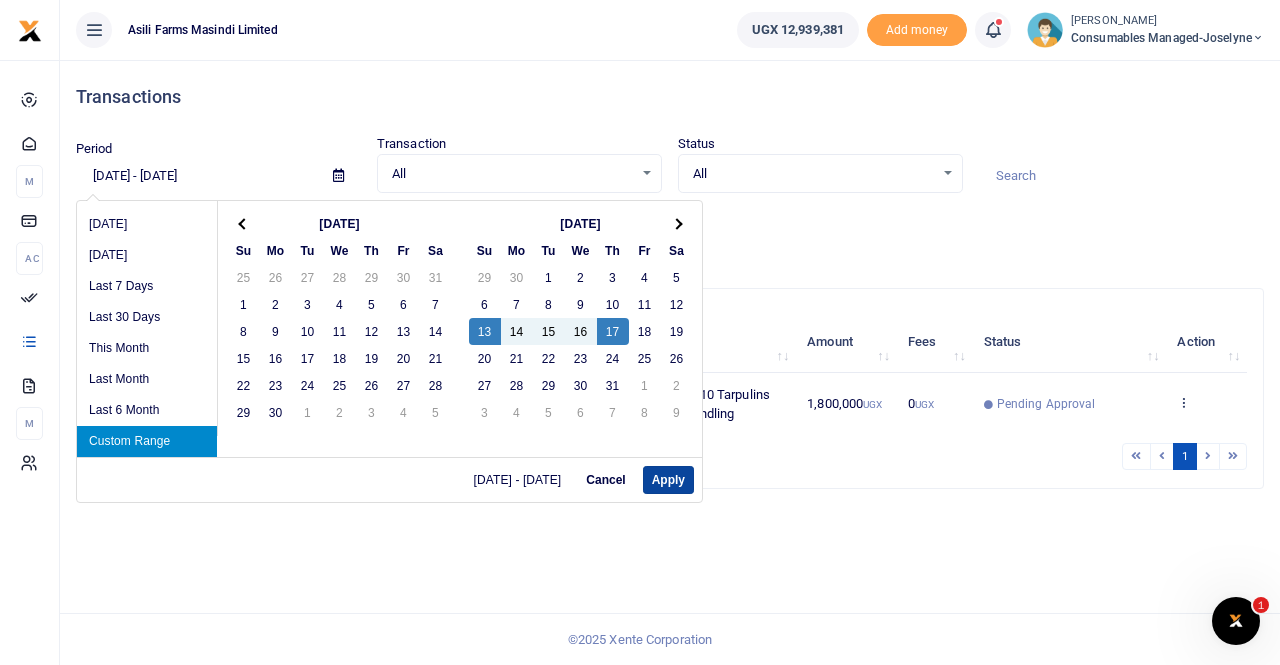click on "Apply" at bounding box center (668, 480) 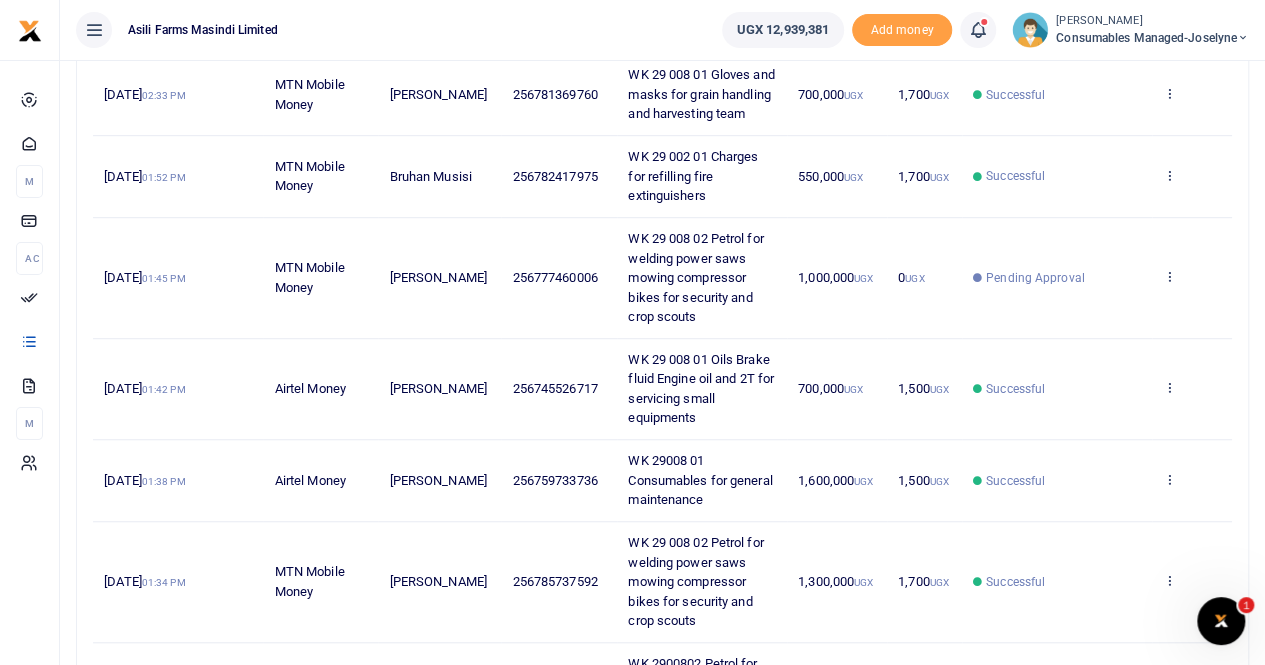 scroll, scrollTop: 500, scrollLeft: 0, axis: vertical 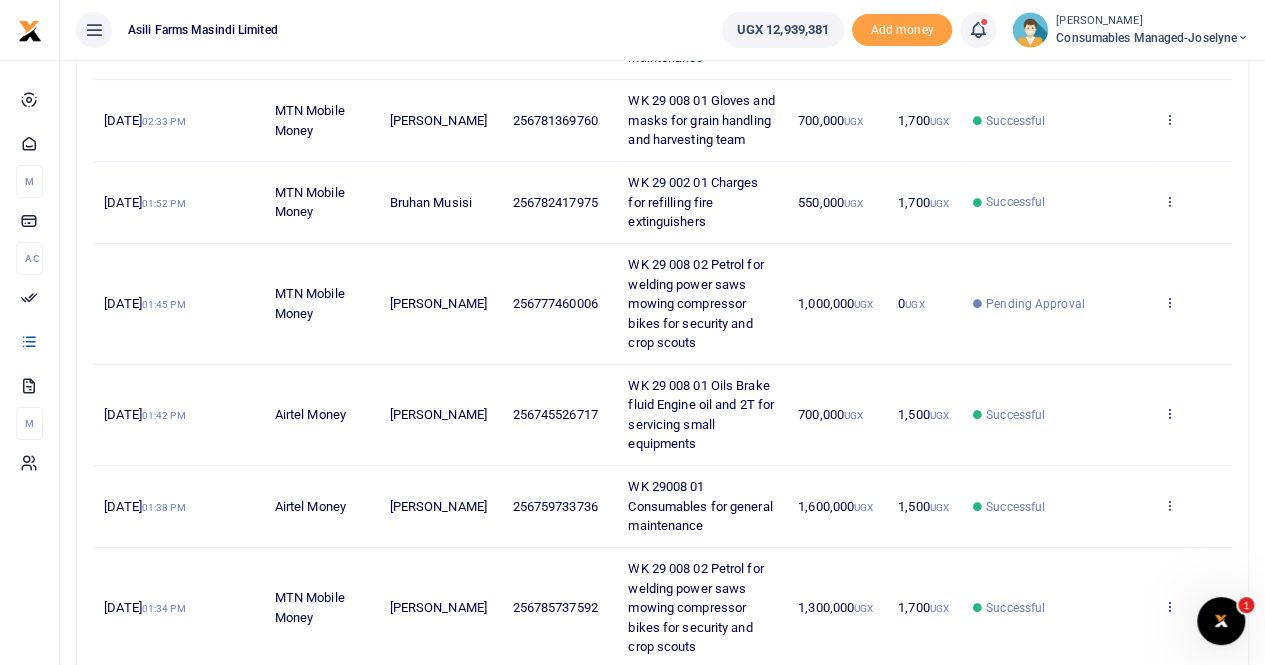 click on "View details
Send again" at bounding box center (1192, 203) 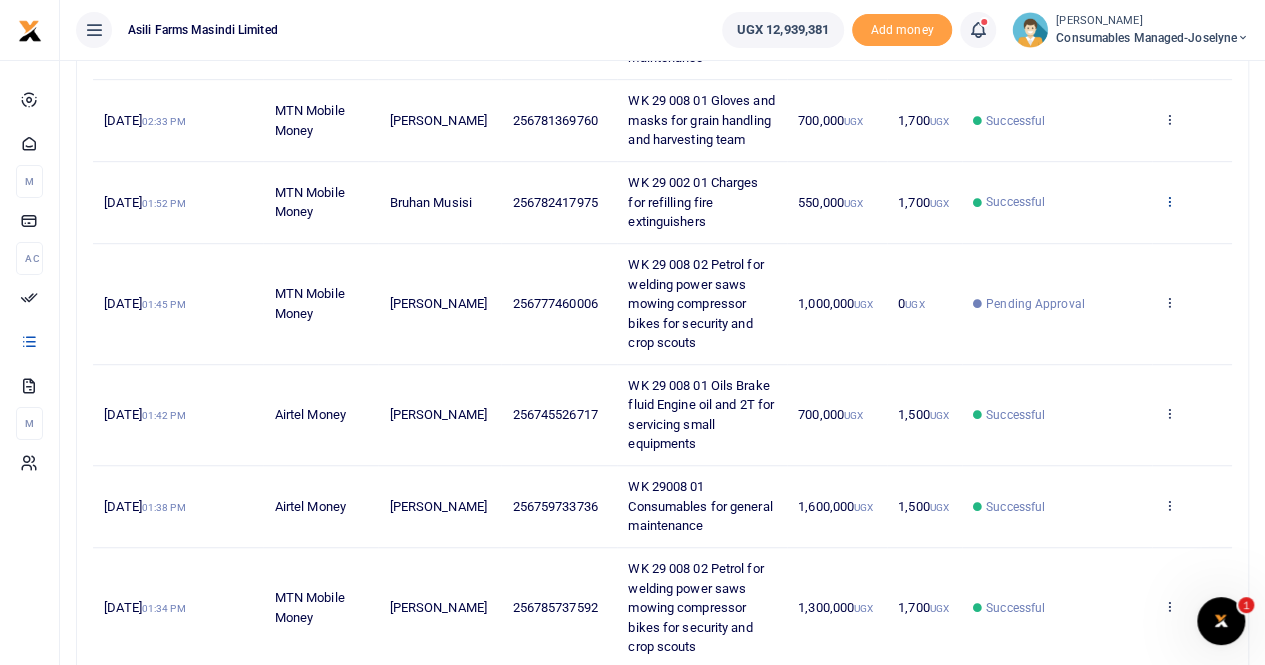 click at bounding box center (1169, 201) 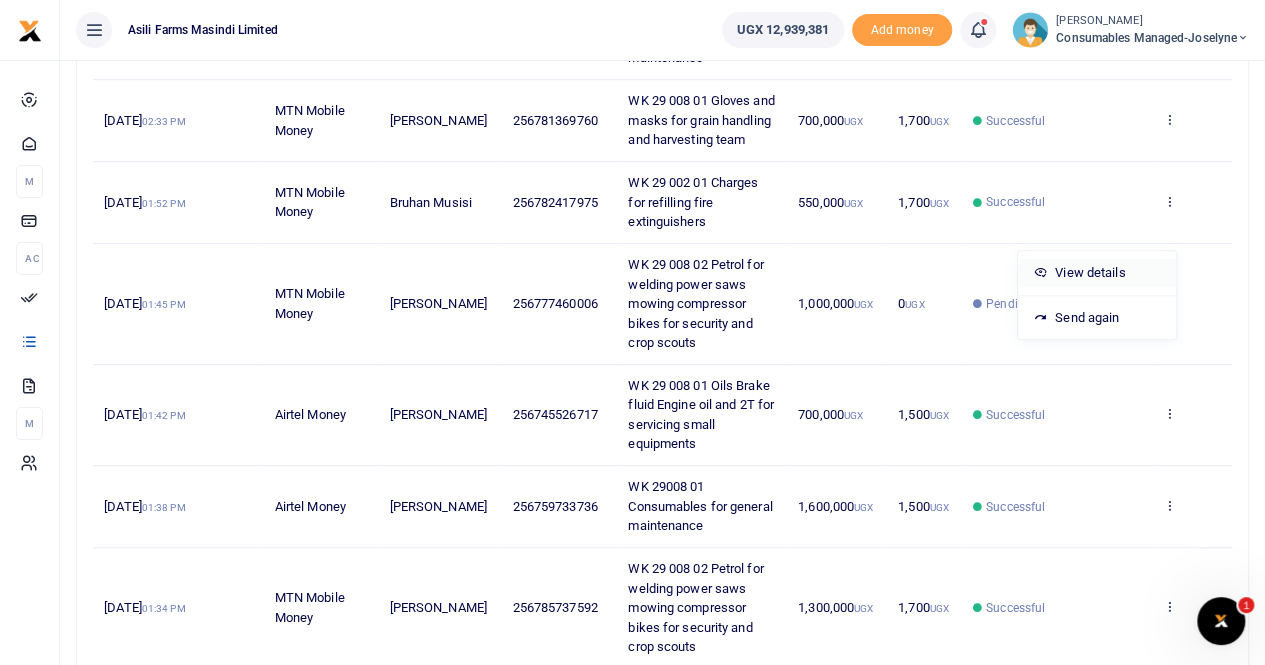click on "View details" at bounding box center (1097, 273) 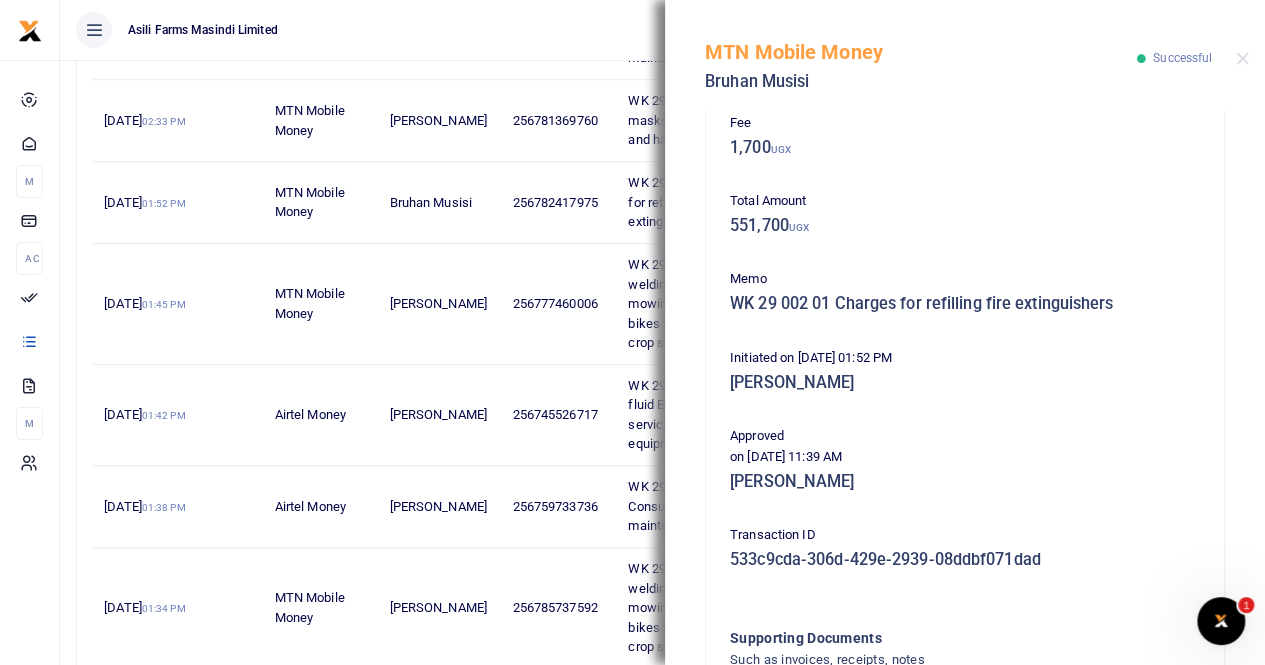 scroll, scrollTop: 397, scrollLeft: 0, axis: vertical 